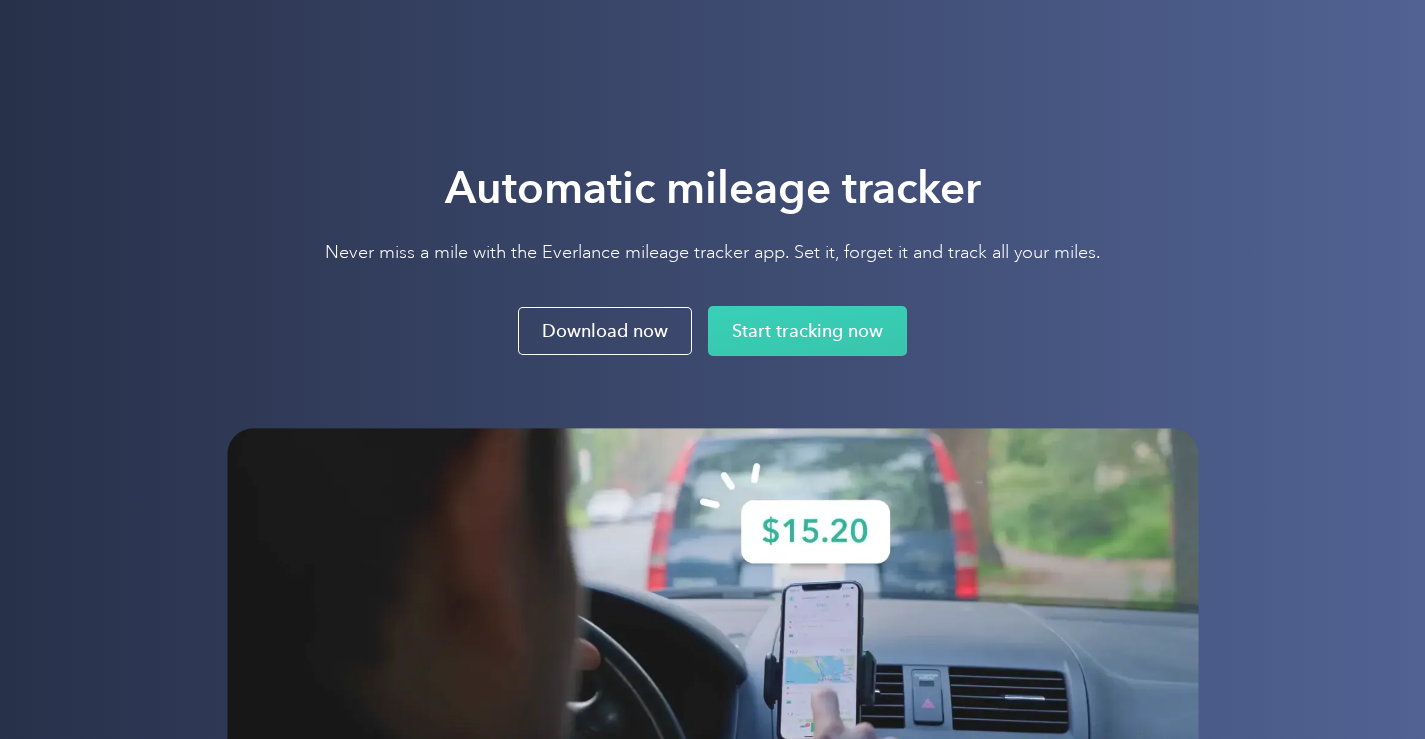 scroll, scrollTop: 0, scrollLeft: 0, axis: both 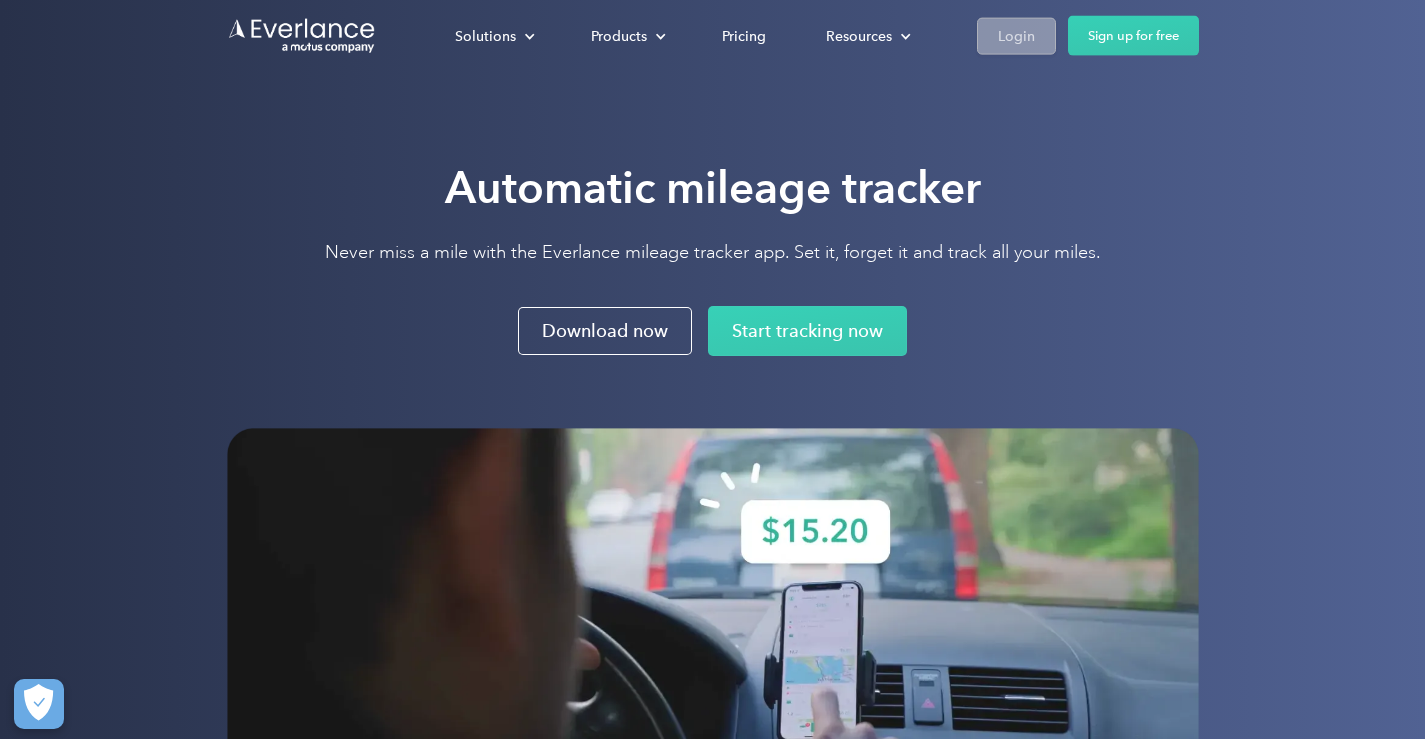 click on "Login" at bounding box center (1016, 35) 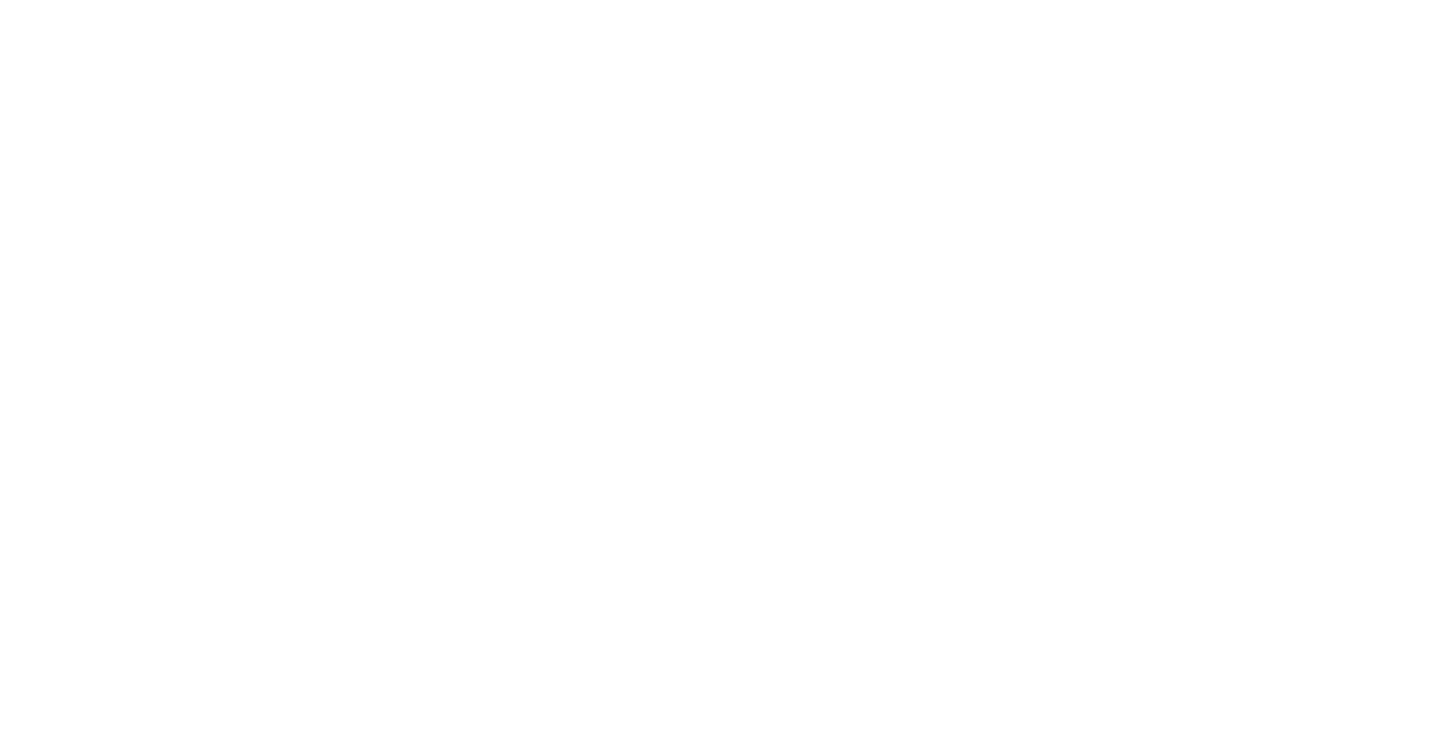scroll, scrollTop: 0, scrollLeft: 0, axis: both 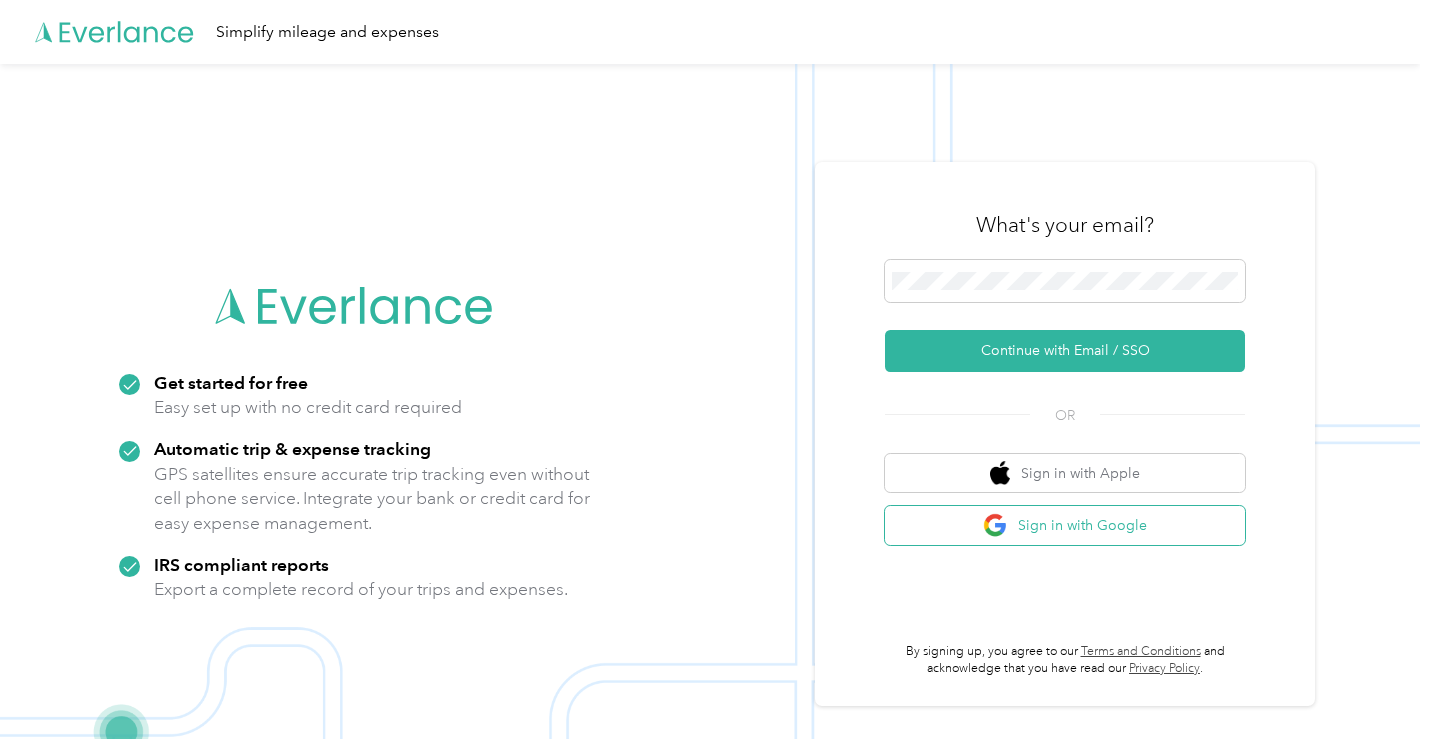 click on "Sign in with Google" at bounding box center (1065, 525) 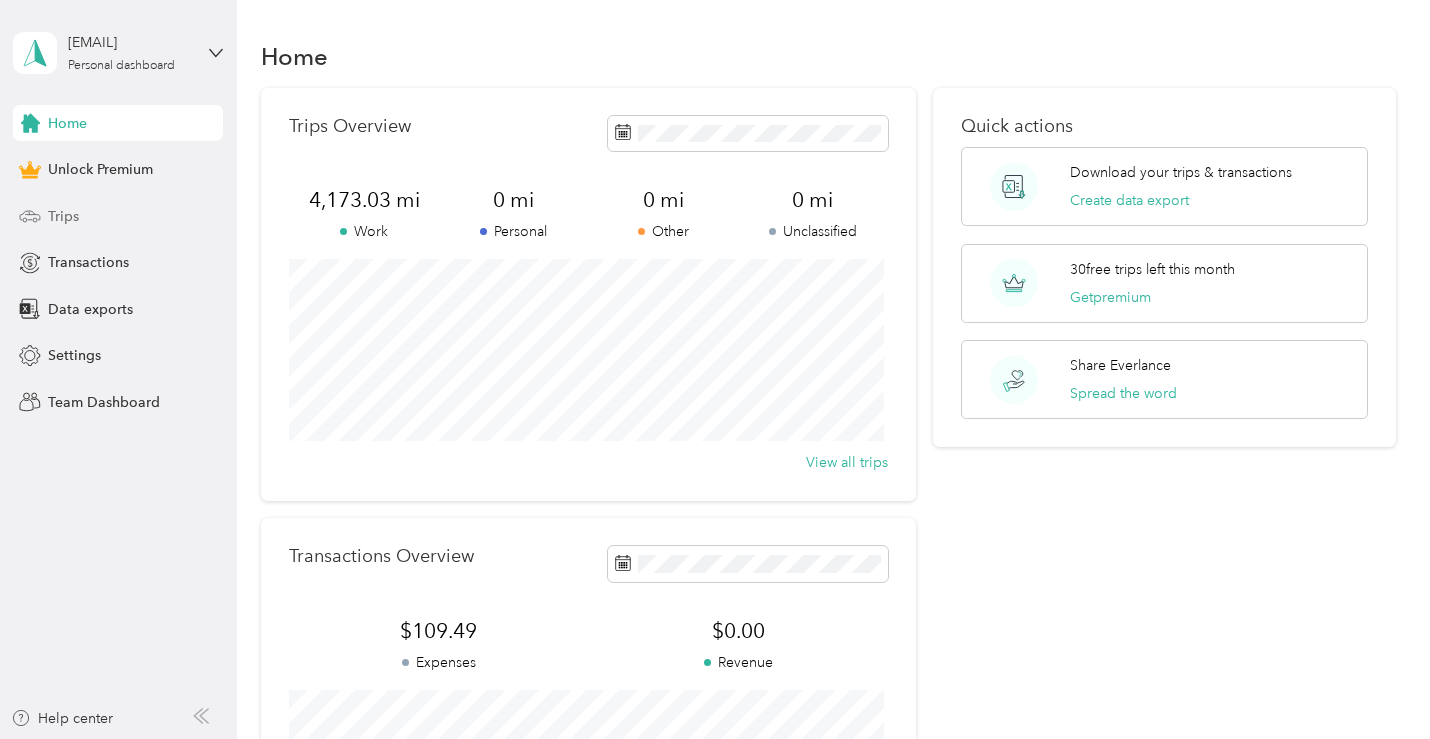 click on "Trips" at bounding box center (63, 216) 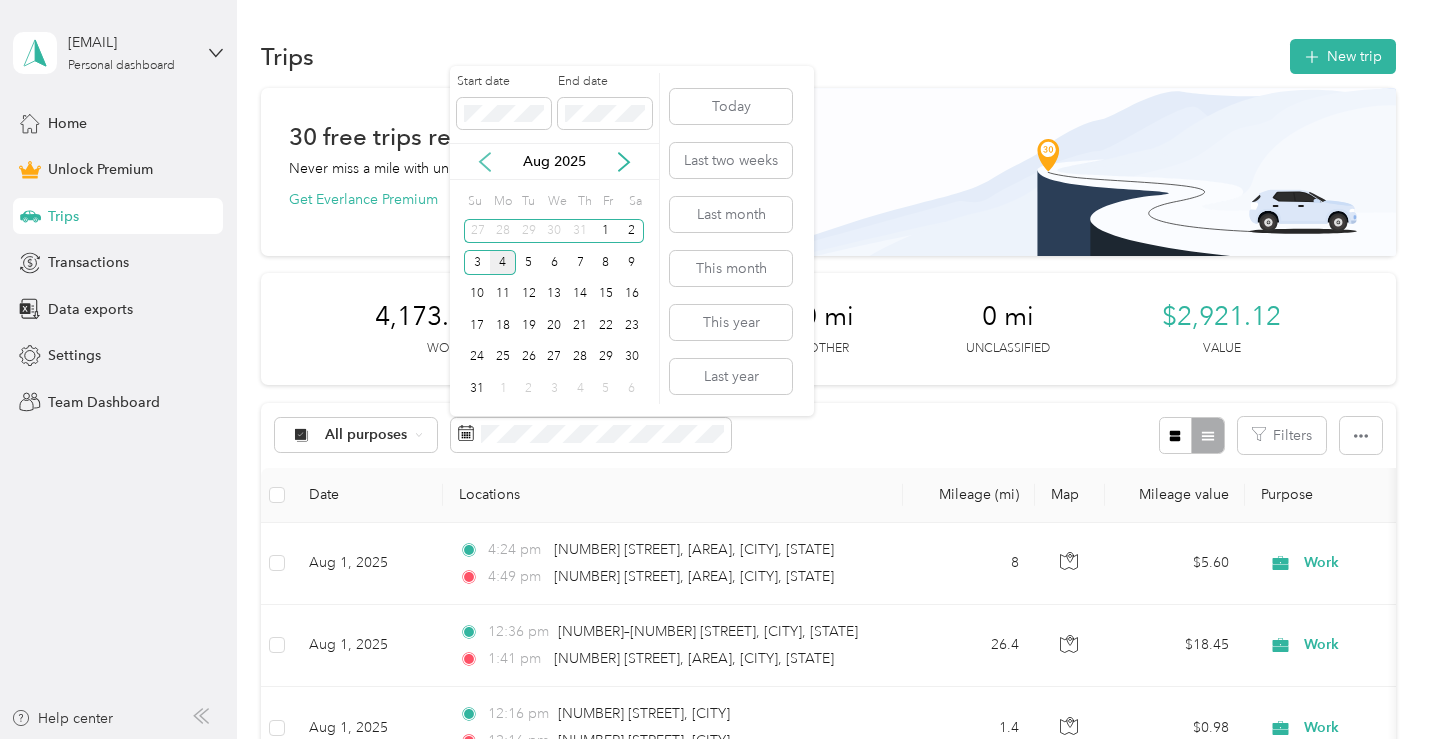 click 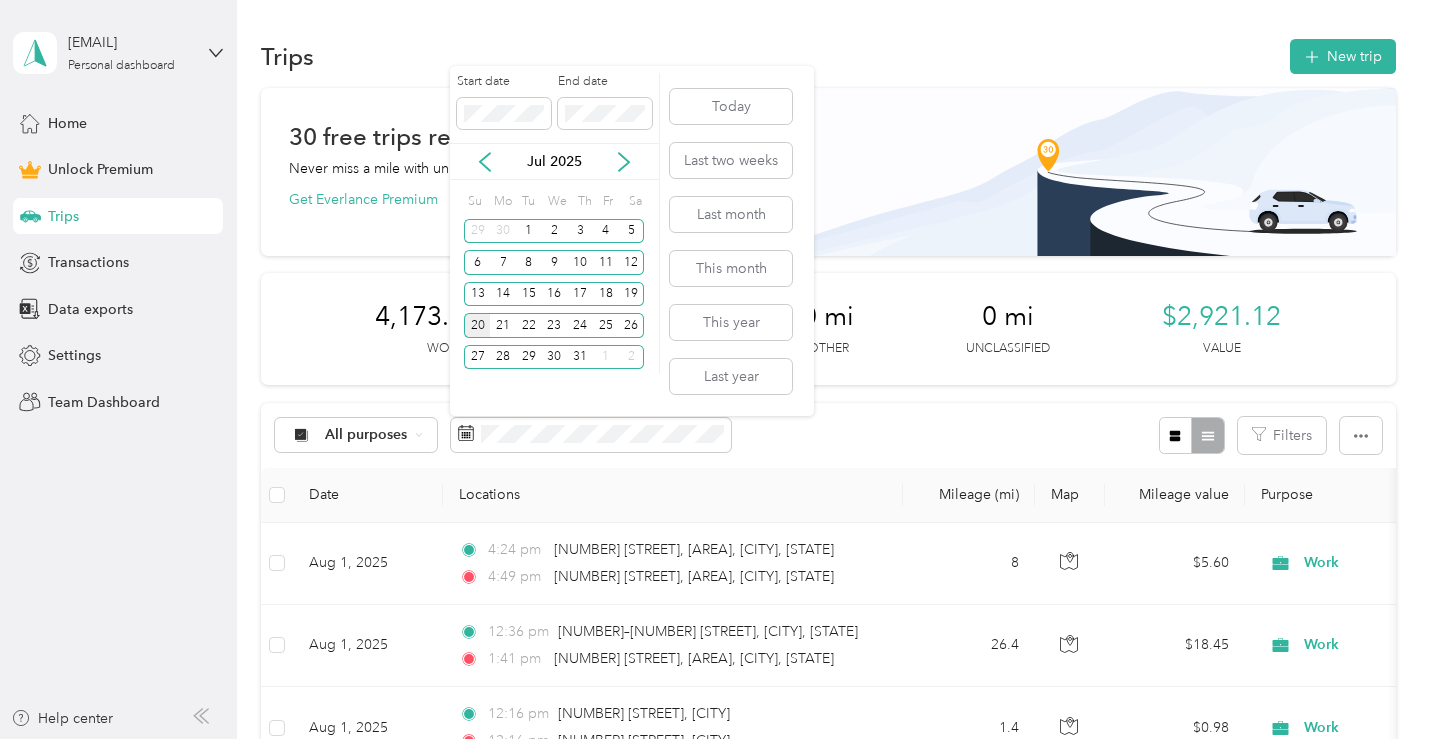 click on "20" at bounding box center (477, 325) 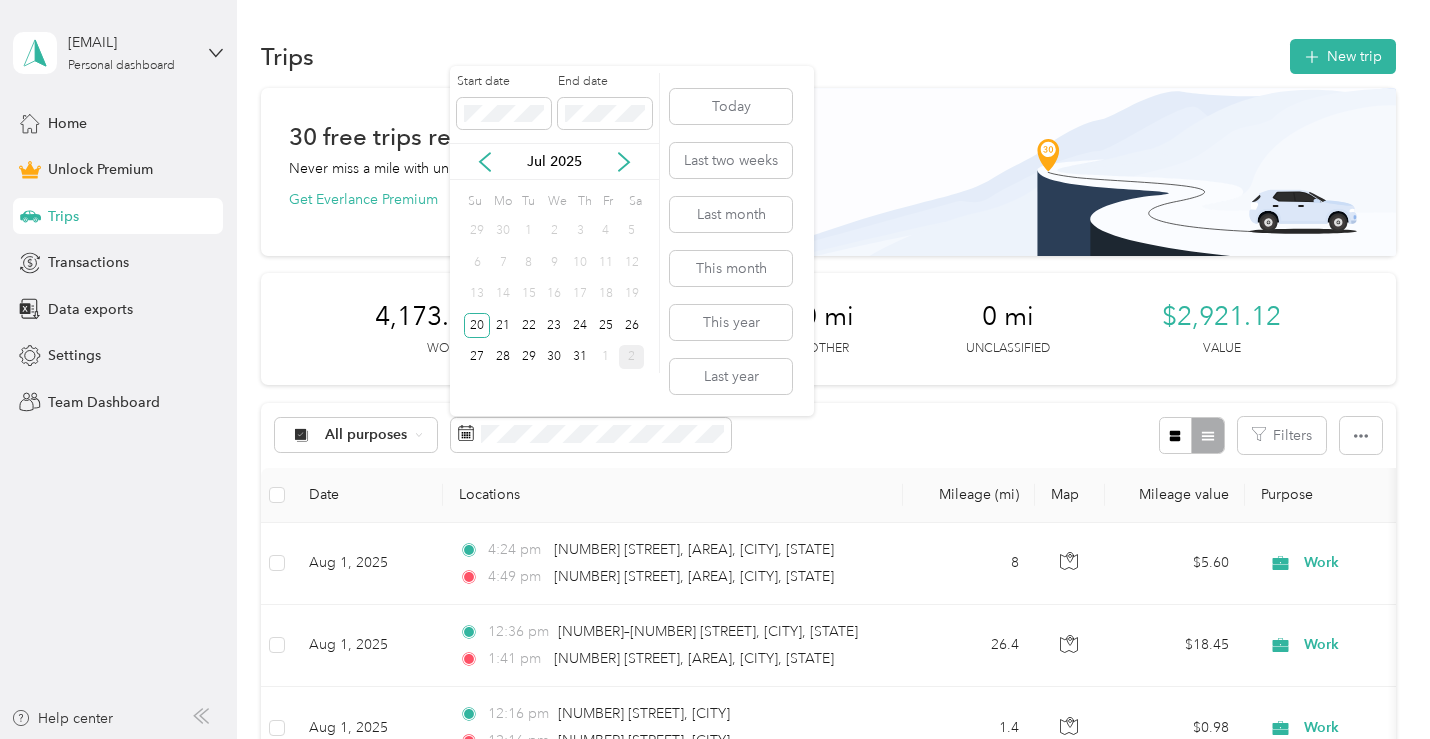 click on "2" at bounding box center (632, 357) 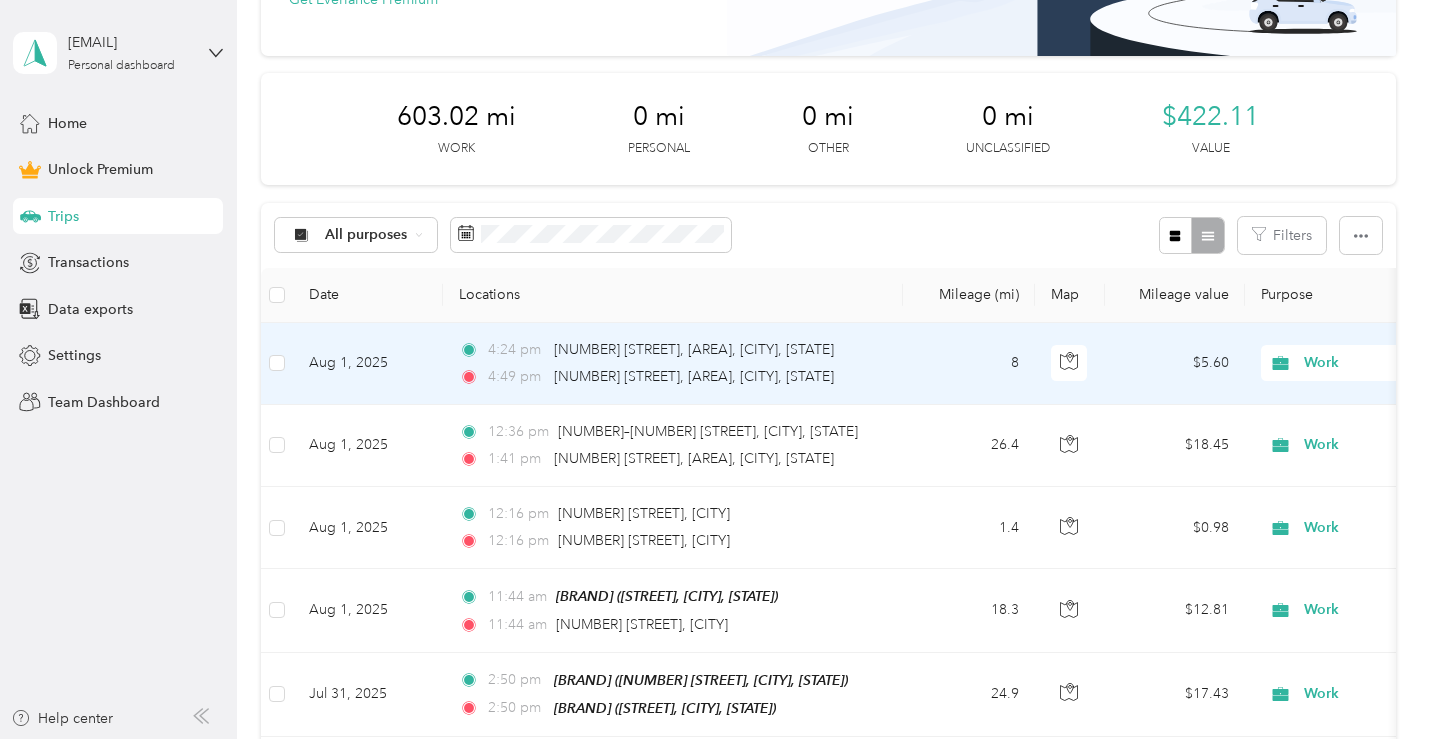 scroll, scrollTop: 300, scrollLeft: 0, axis: vertical 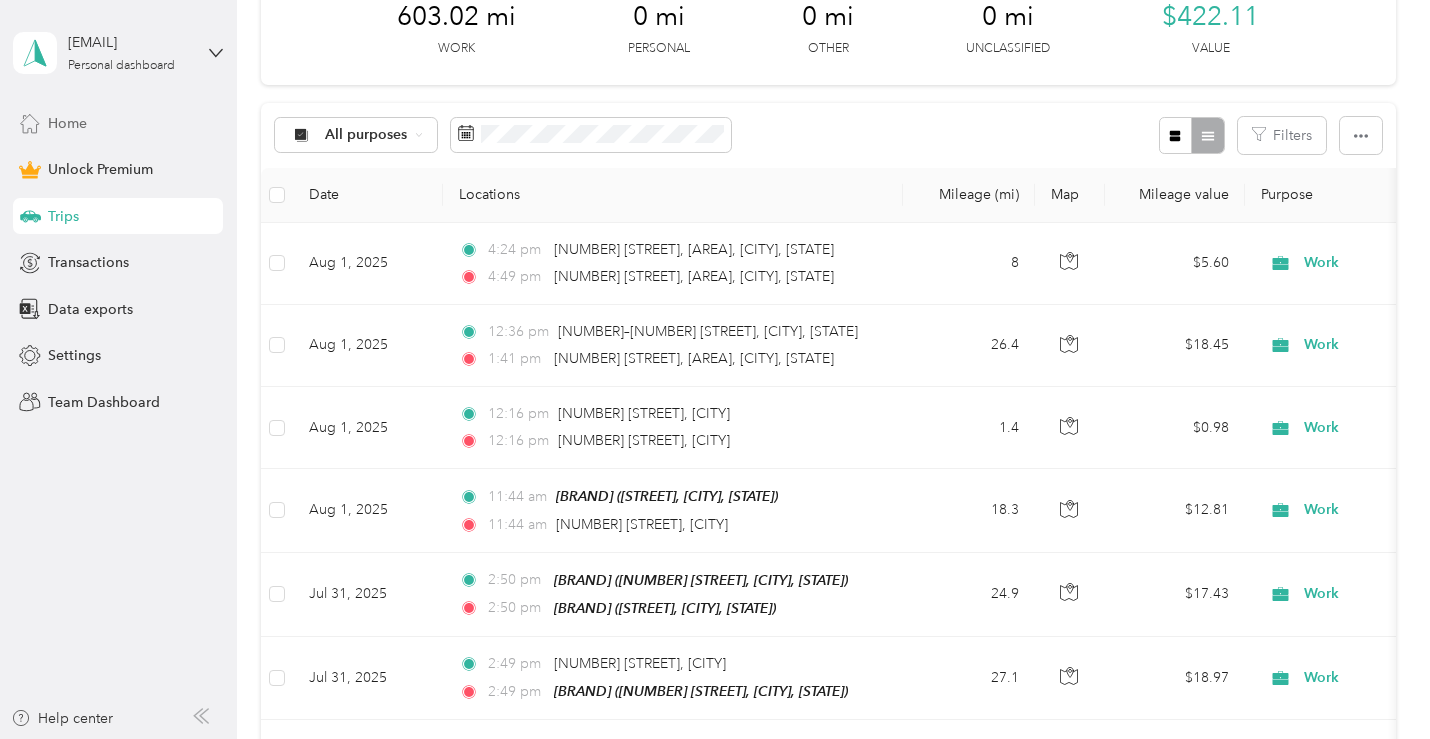click on "Home" at bounding box center (118, 123) 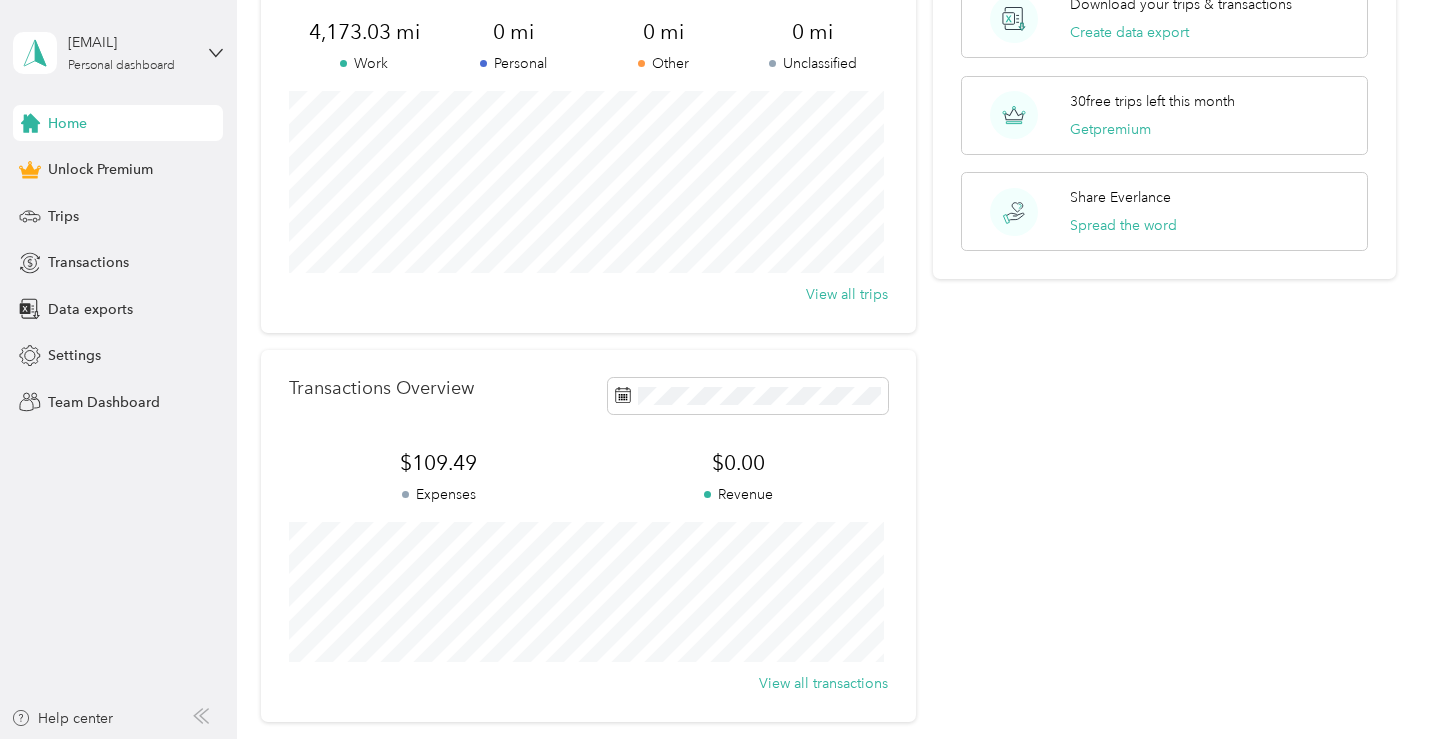 scroll, scrollTop: 0, scrollLeft: 0, axis: both 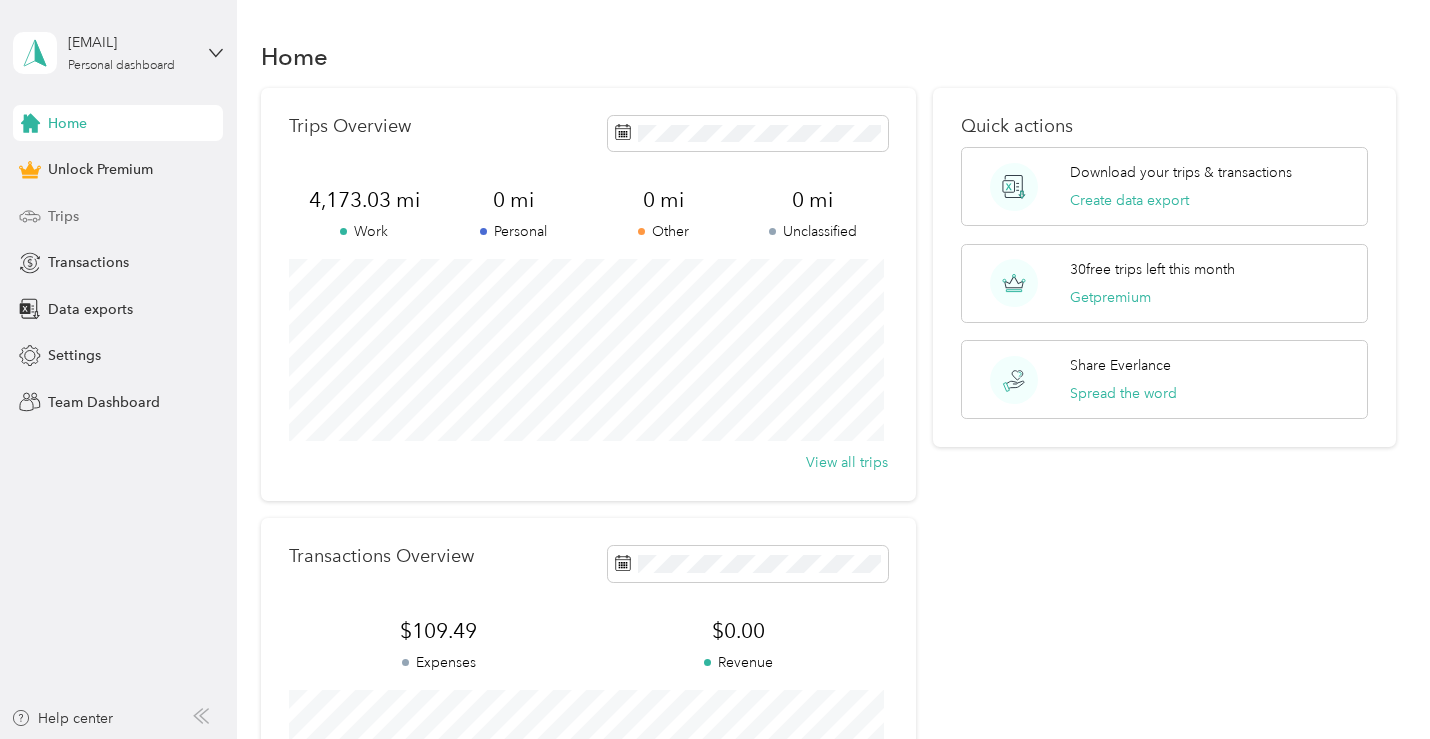 click on "Trips" at bounding box center [118, 216] 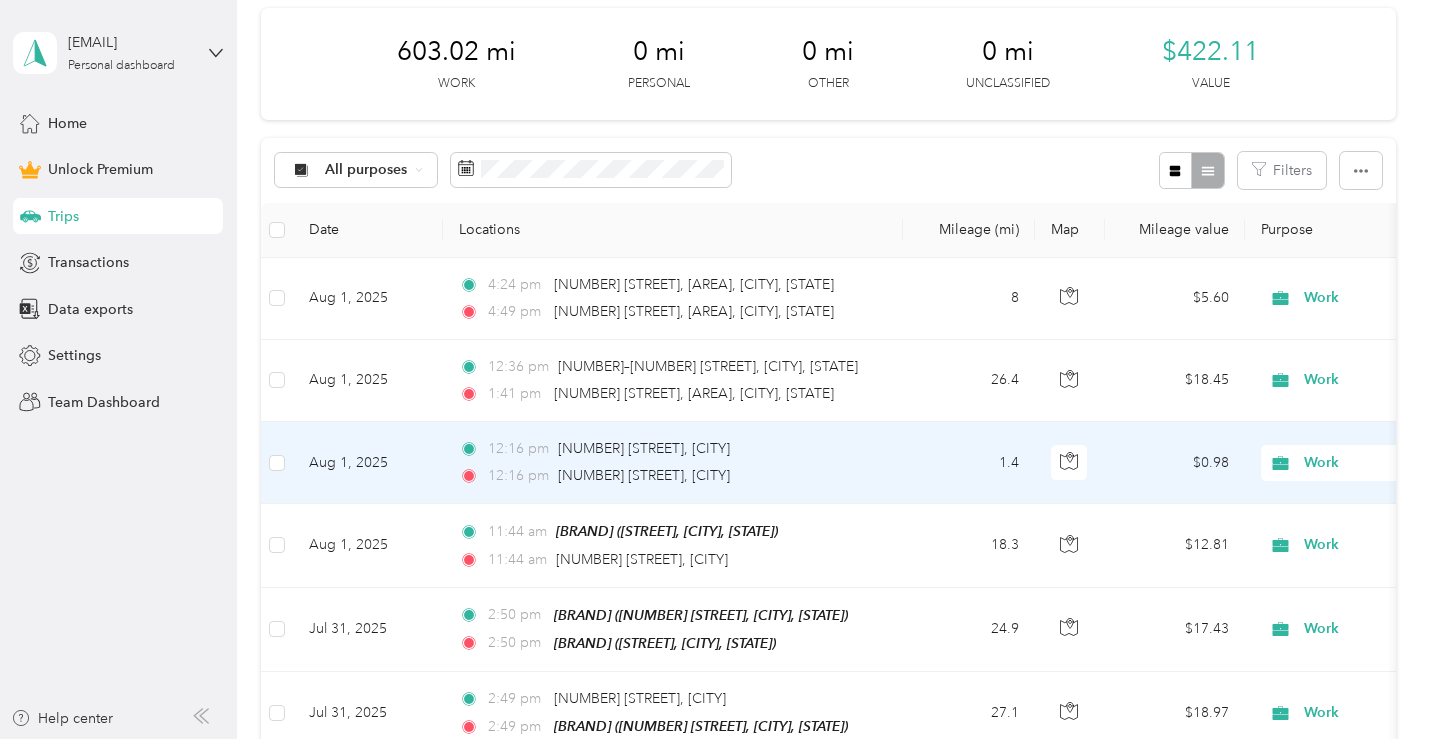 scroll, scrollTop: 300, scrollLeft: 0, axis: vertical 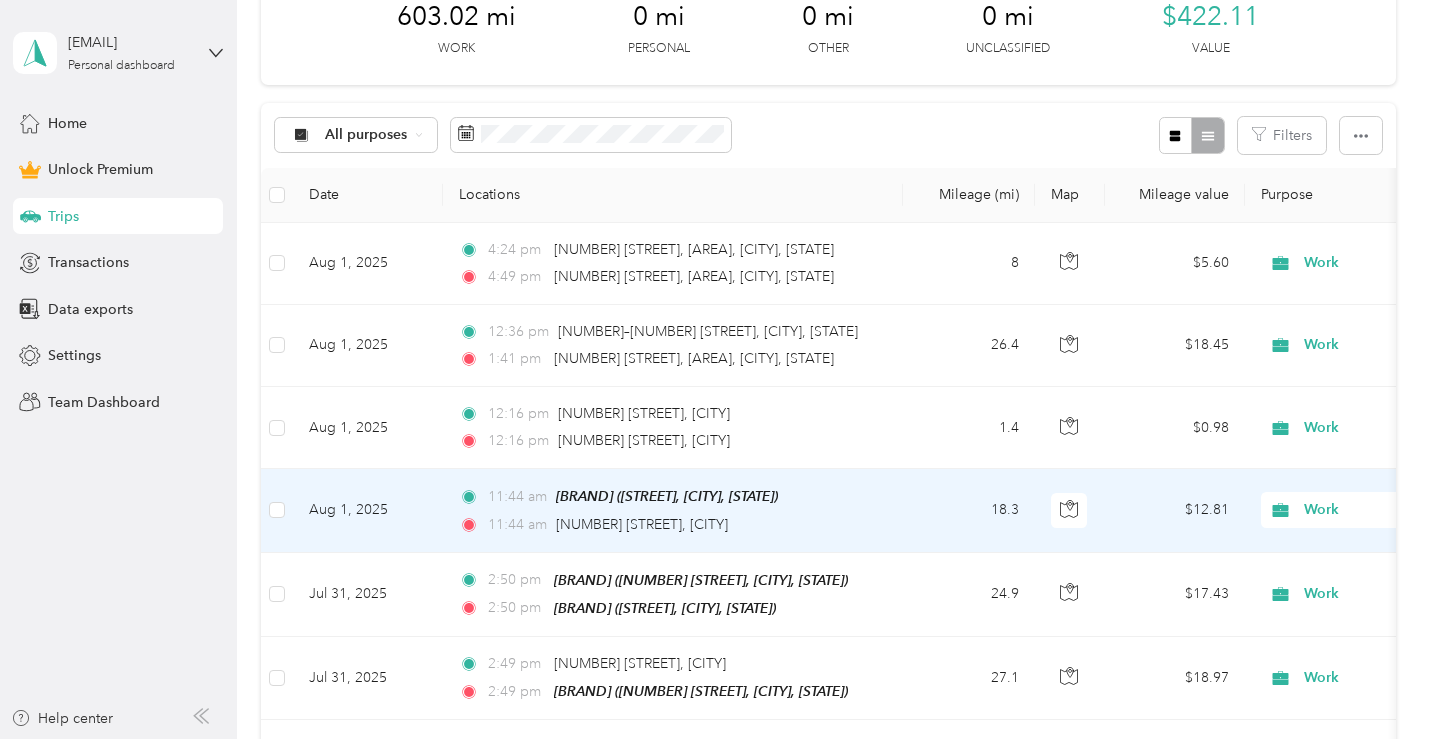 click on "Aug 1, 2025" at bounding box center [368, 510] 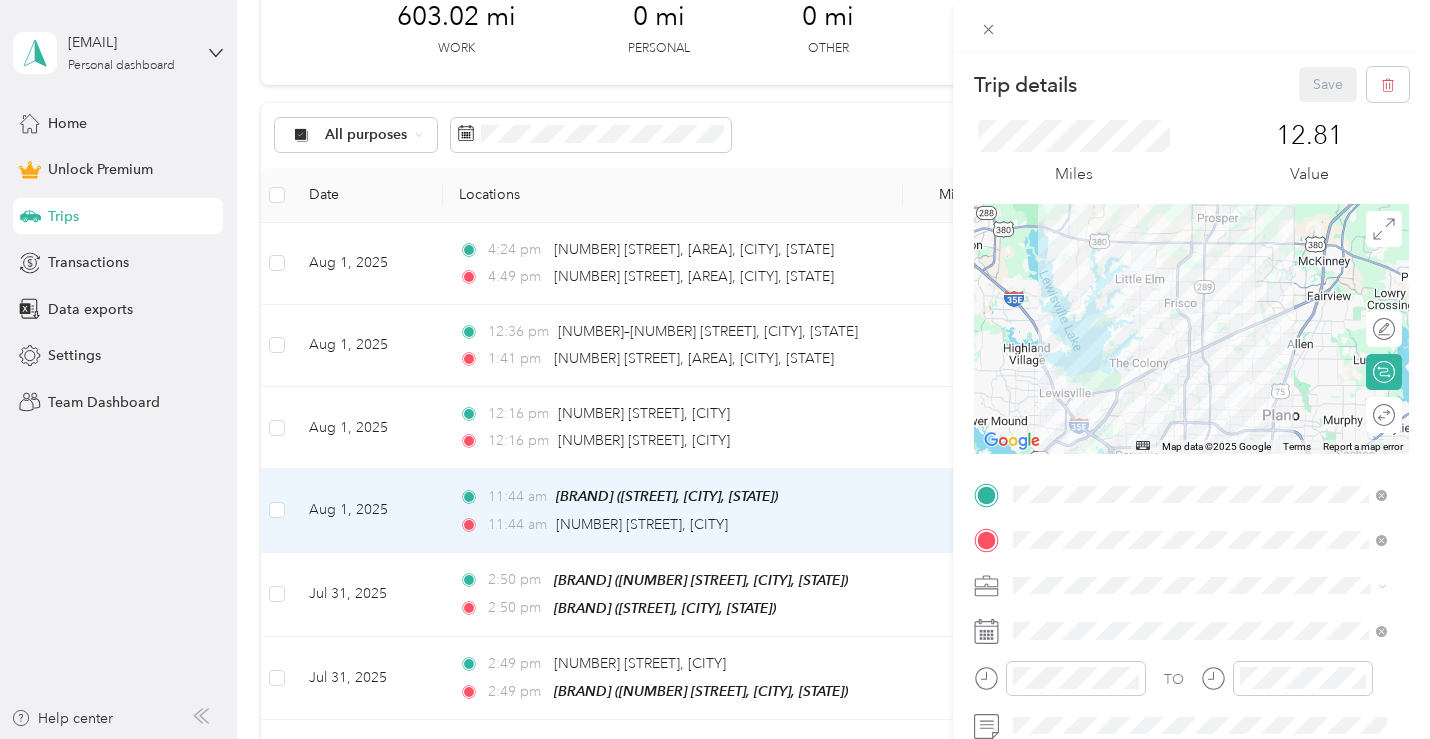 click on "Trip details Save This trip cannot be edited because it is either under review, approved, or paid. Contact your Team Manager to edit it. Miles 12.81 Value  ← Move left → Move right ↑ Move up ↓ Move down + Zoom in - Zoom out Home Jump left by 75% End Jump right by 75% Page Up Jump up by 75% Page Down Jump down by 75% Map Data Map data ©2025 Google Map data ©2025 Google 10 km  Click to toggle between metric and imperial units Terms Report a map error Edit route Calculate route Round trip TO Add photo" at bounding box center (715, 369) 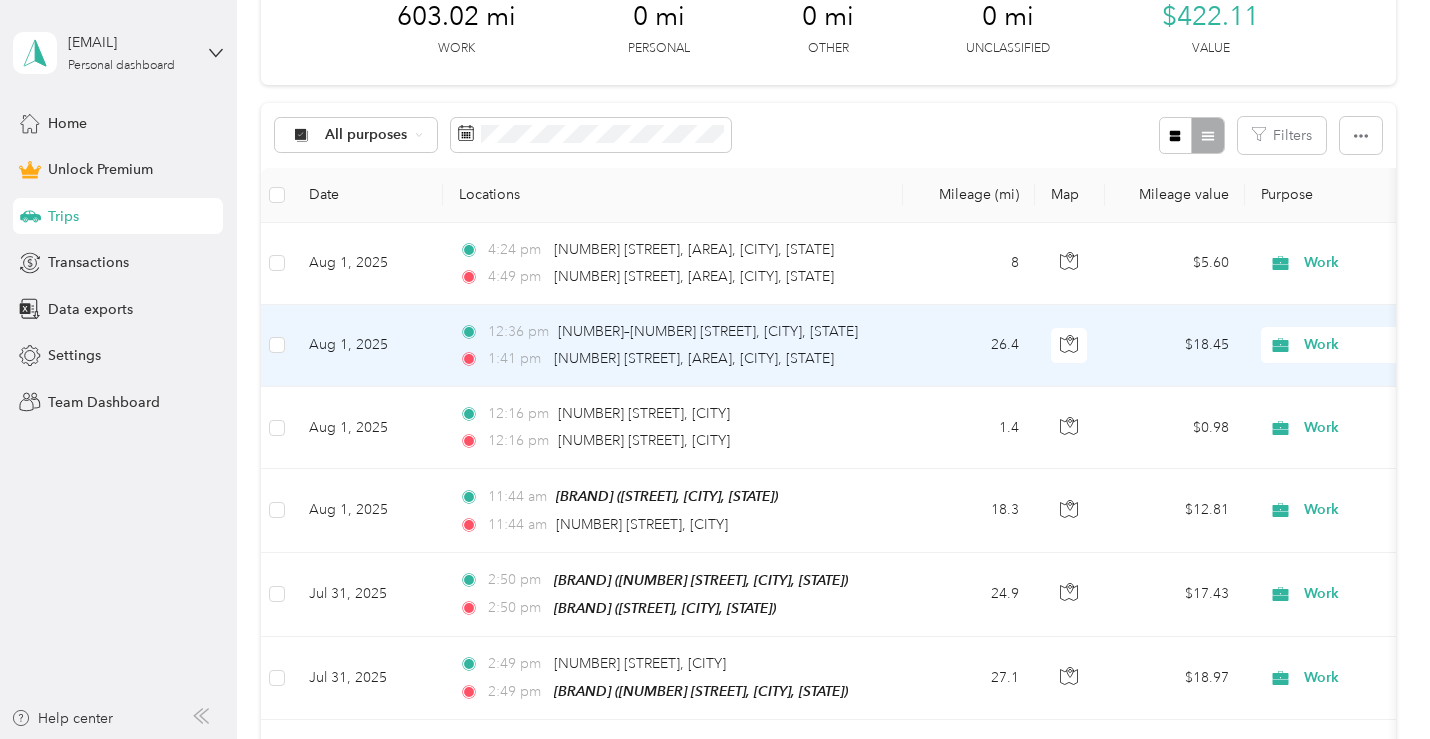 click on "Aug 1, 2025" at bounding box center (368, 346) 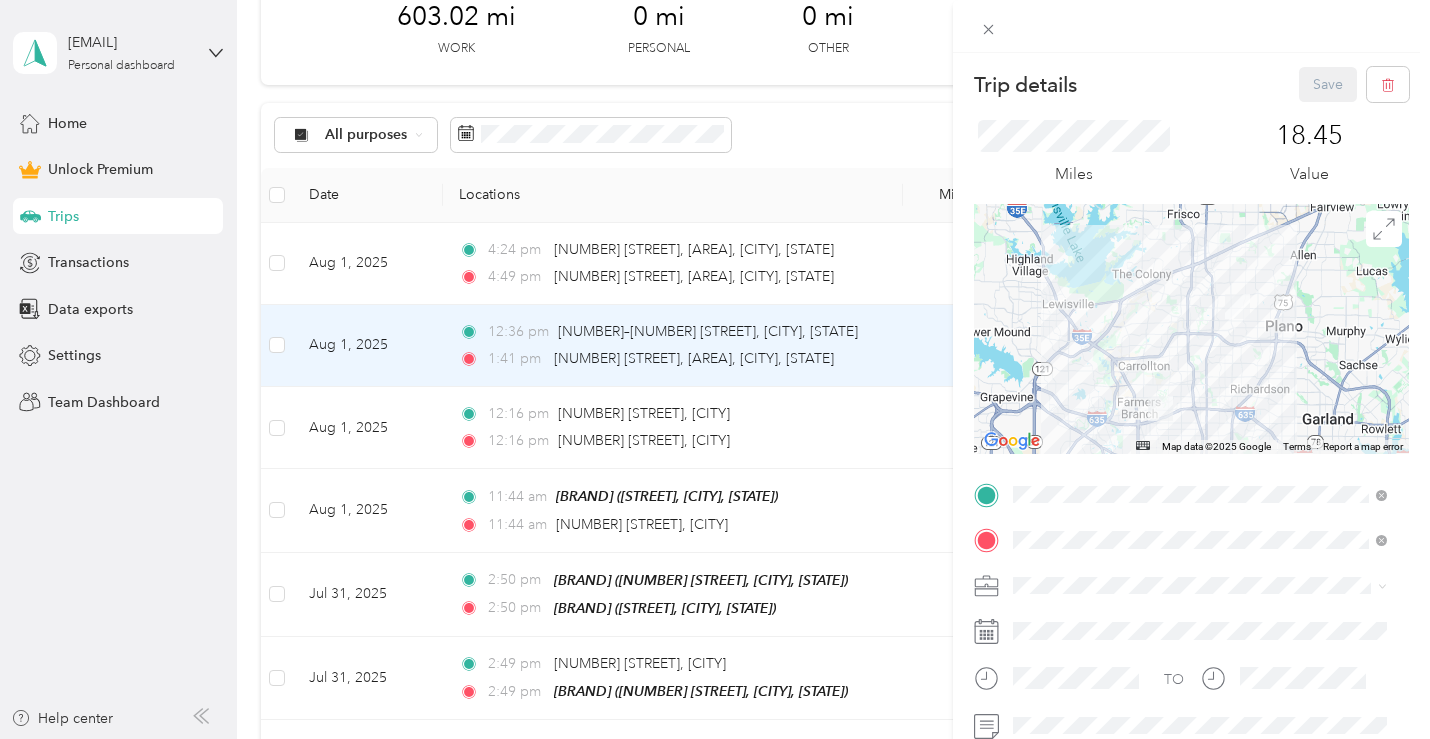 click on "Trip details Save This trip cannot be edited because it is either under review, approved, or paid. Contact your Team Manager to edit it. Miles 18.45 Value  ← Move left → Move right ↑ Move up ↓ Move down + Zoom in - Zoom out Home Jump left by 75% End Jump right by 75% Page Up Jump up by 75% Page Down Jump down by 75% Map Data Map data ©2025 Google Map data ©2025 Google 10 km  Click to toggle between metric and imperial units Terms Report a map error TO Add photo" at bounding box center (715, 369) 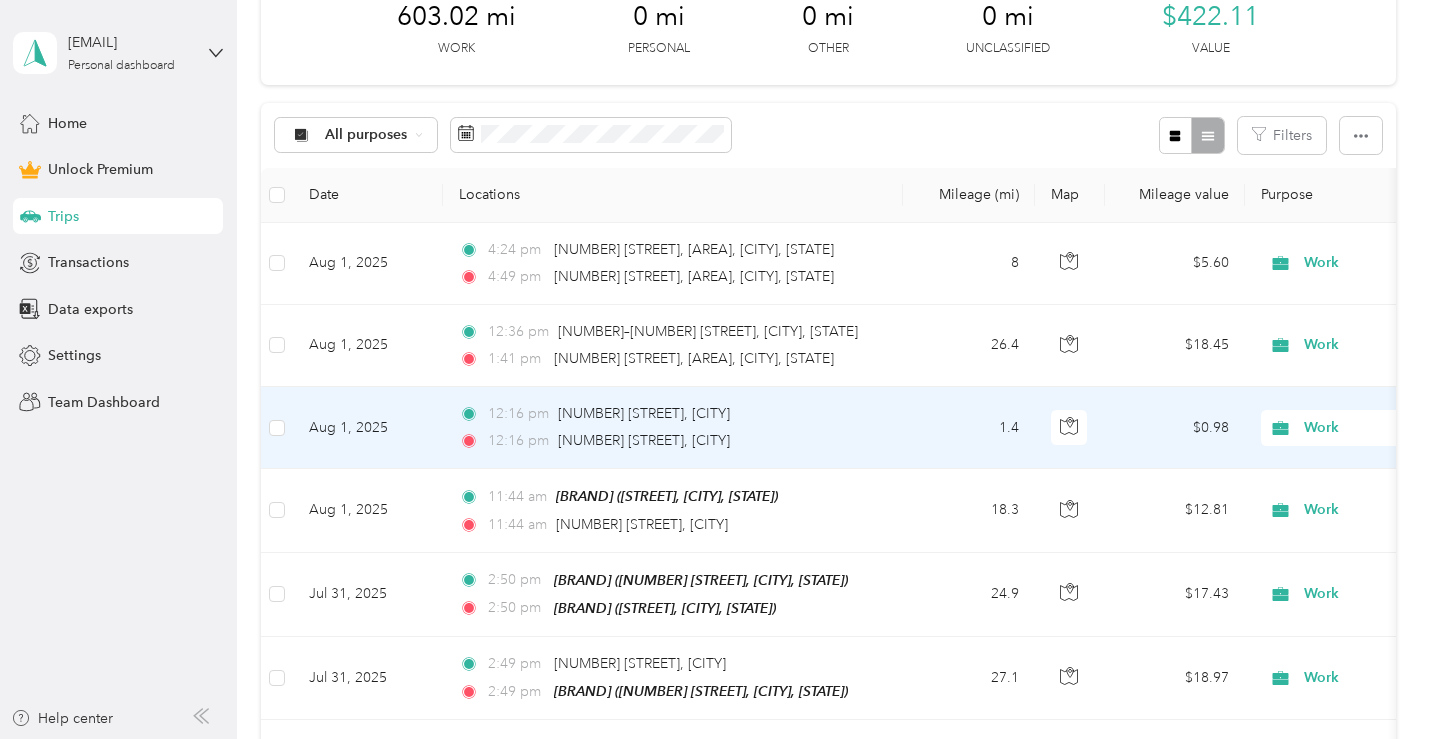 click on "[TIME] [NUMBER] [STREET], [CITY]" at bounding box center [669, 441] 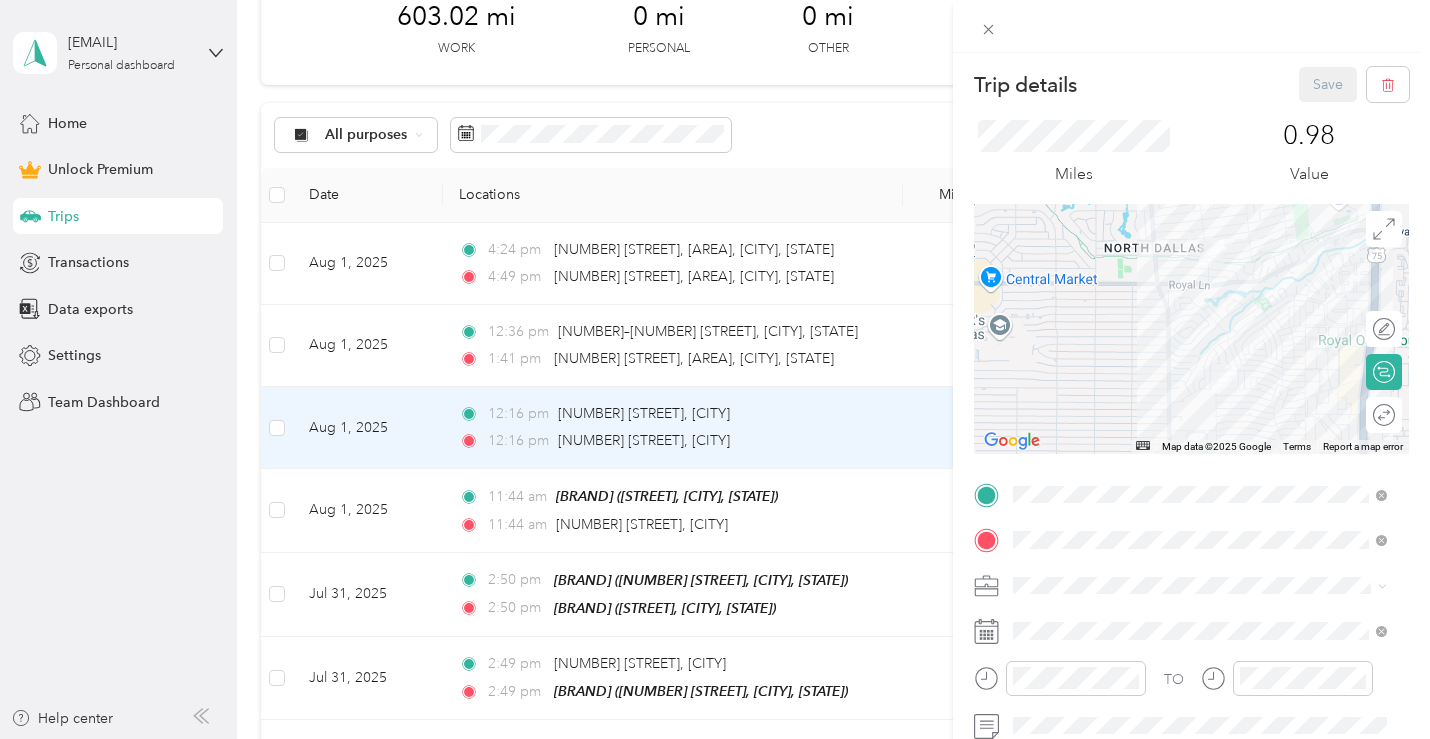 click on "Trip details Save This trip cannot be edited because it is either under review, approved, or paid. Contact your Team Manager to edit it. Miles 0.98 Value  ← Move left → Move right ↑ Move up ↓ Move down + Zoom in - Zoom out Home Jump left by 75% End Jump right by 75% Page Up Jump up by 75% Page Down Jump down by 75% Map Data Map data ©2025 Google Map data ©2025 Google 500 m  Click to toggle between metric and imperial units Terms Report a map error Edit route Calculate route Round trip TO Add photo" at bounding box center (715, 369) 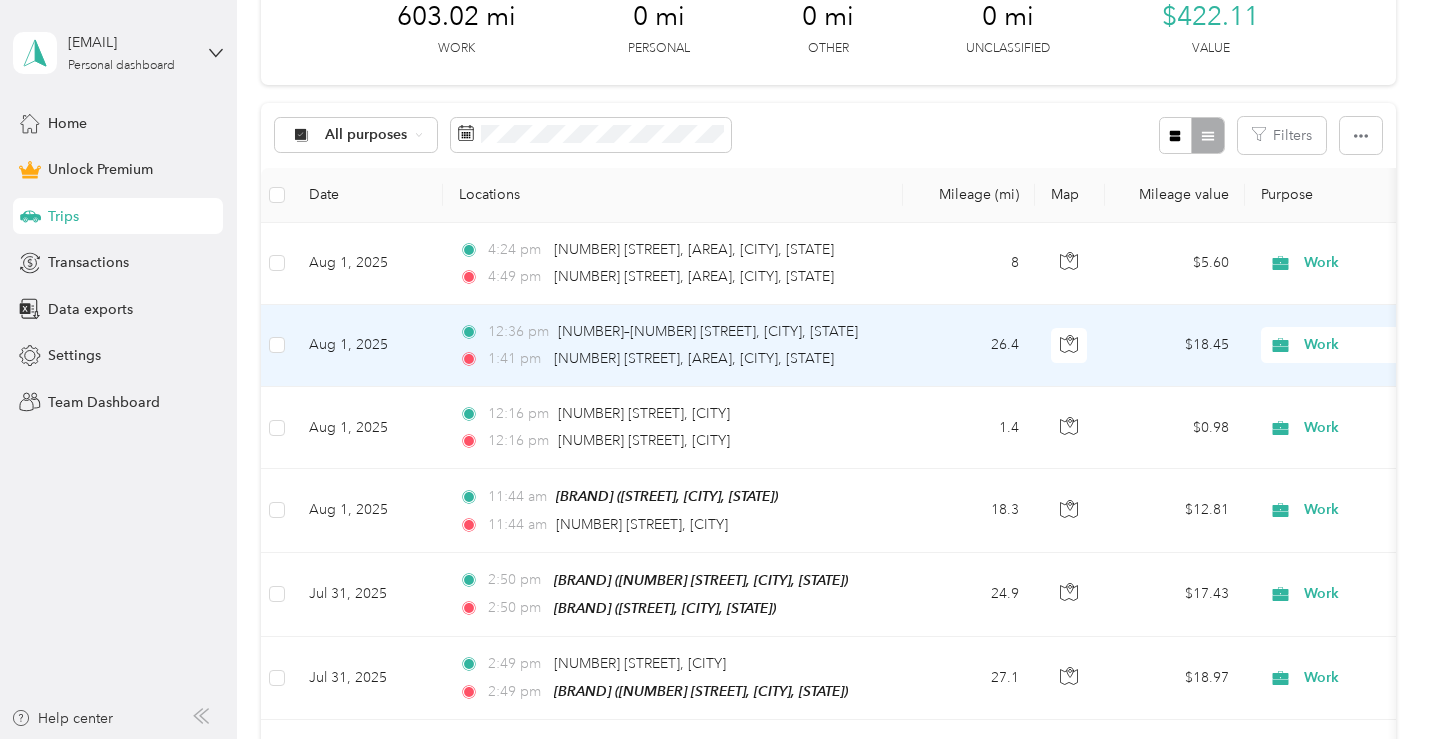 click on "Aug 1, 2025" at bounding box center (368, 346) 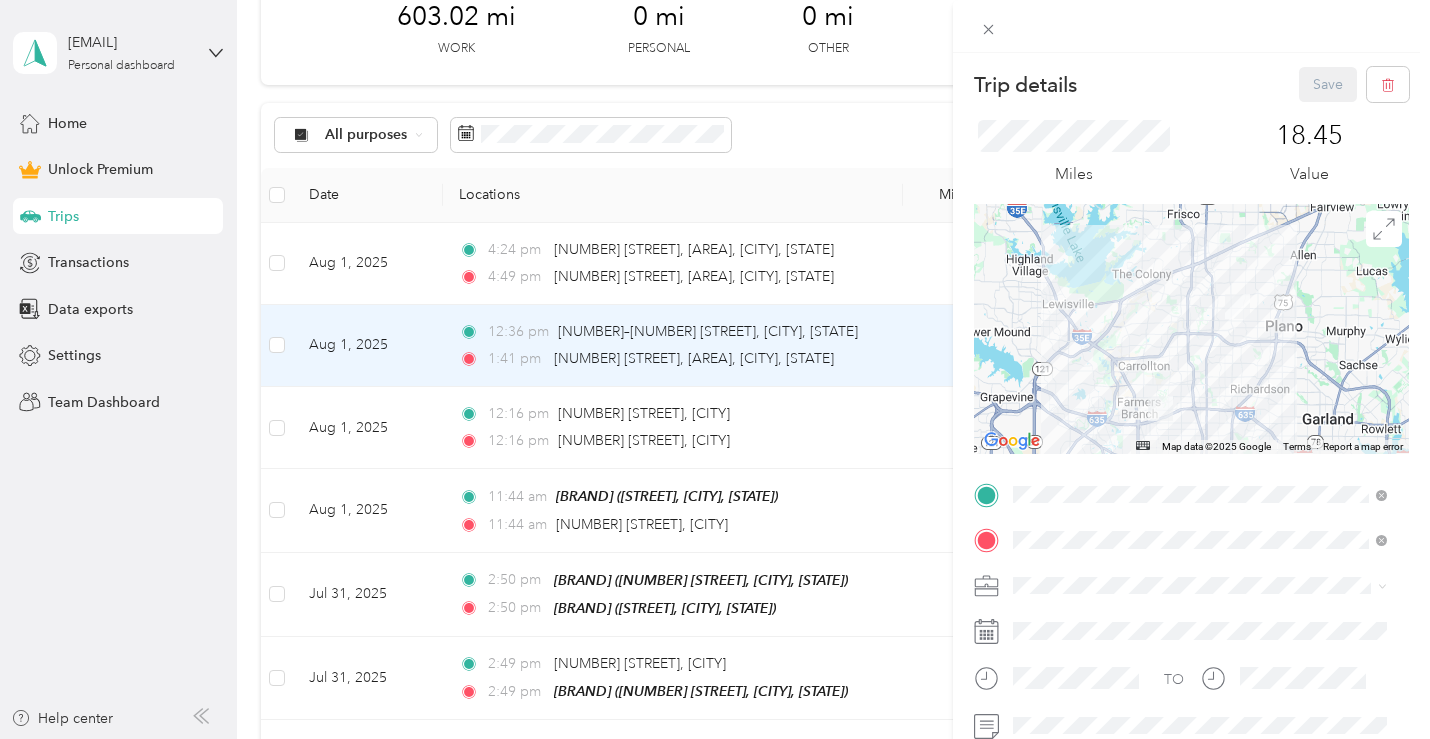 click on "Trip details Save This trip cannot be edited because it is either under review, approved, or paid. Contact your Team Manager to edit it. Miles 18.45 Value  ← Move left → Move right ↑ Move up ↓ Move down + Zoom in - Zoom out Home Jump left by 75% End Jump right by 75% Page Up Jump up by 75% Page Down Jump down by 75% Map Data Map data ©2025 Google Map data ©2025 Google 10 km  Click to toggle between metric and imperial units Terms Report a map error TO Add photo" at bounding box center (715, 369) 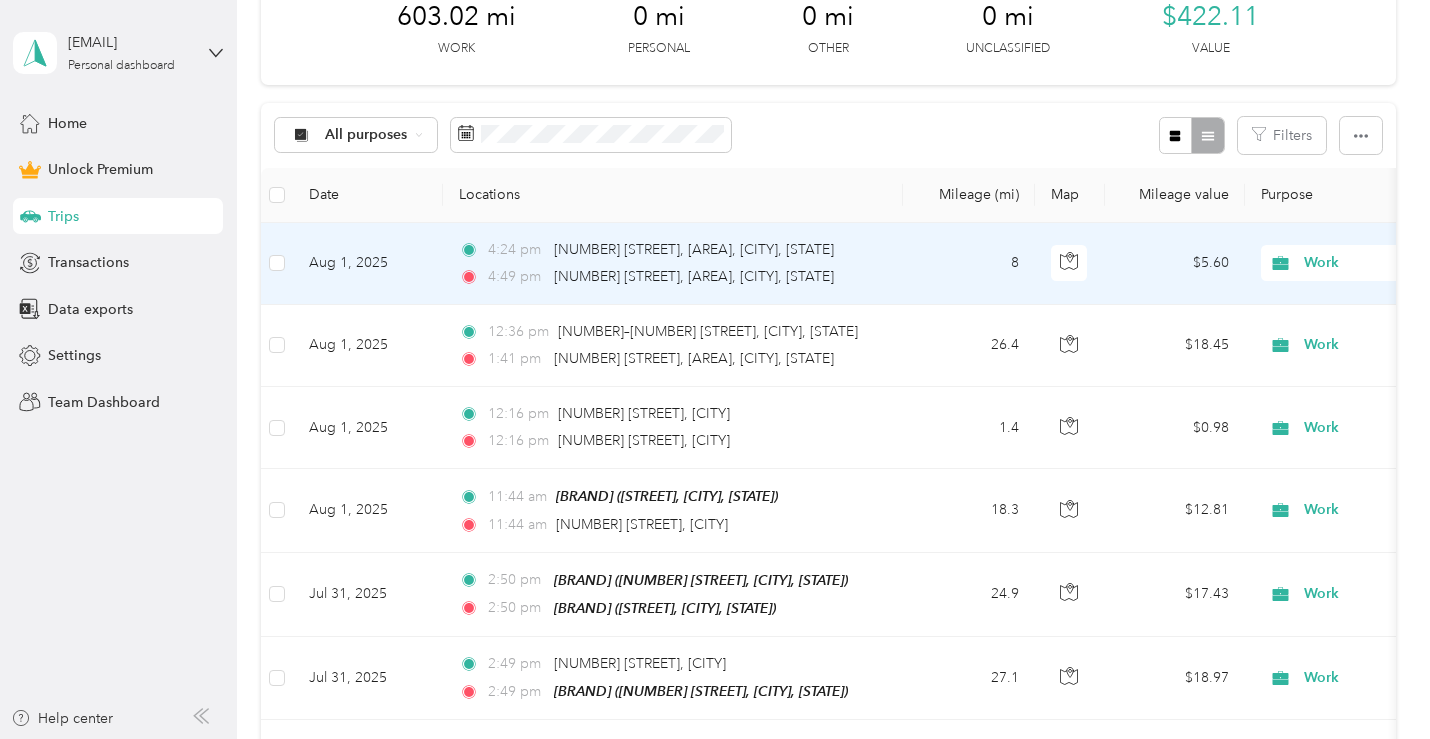 click on "Aug 1, 2025" at bounding box center (368, 264) 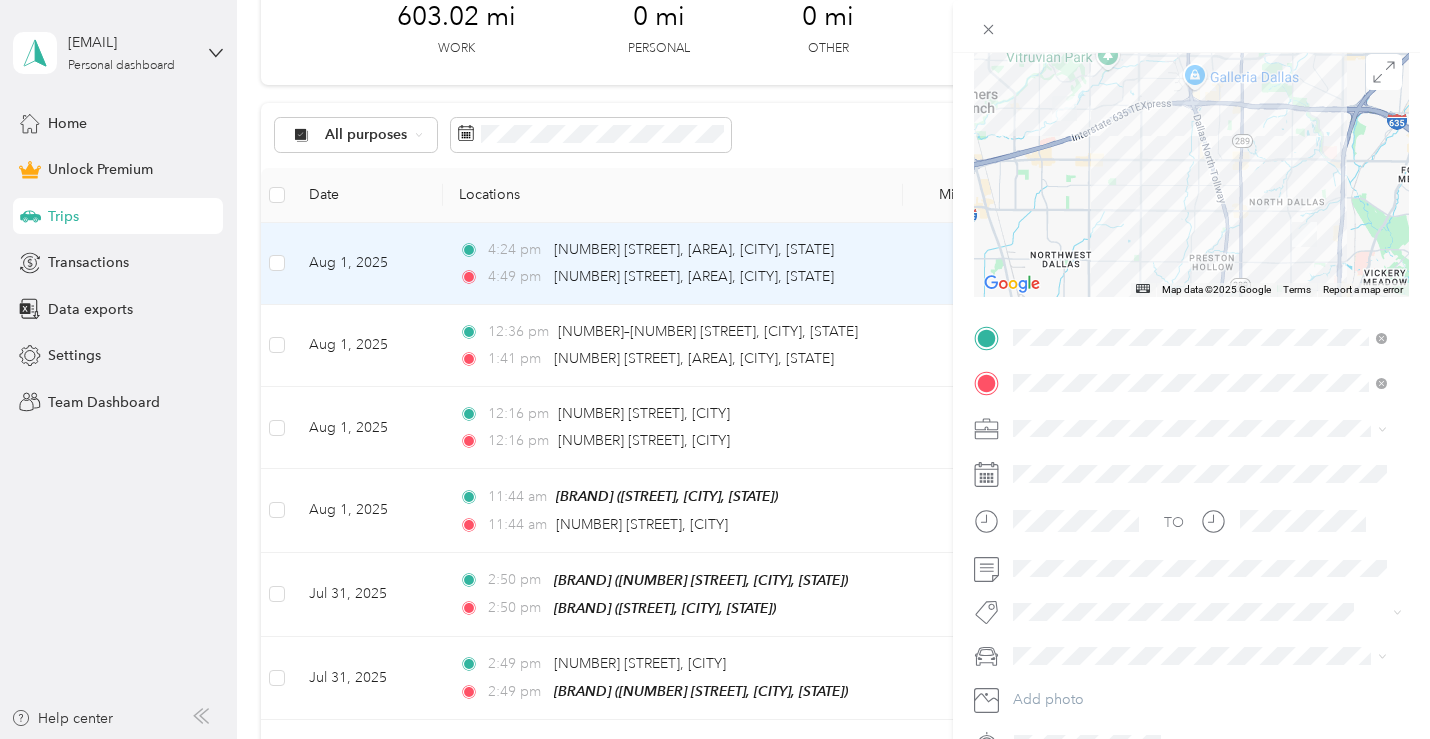 scroll, scrollTop: 0, scrollLeft: 0, axis: both 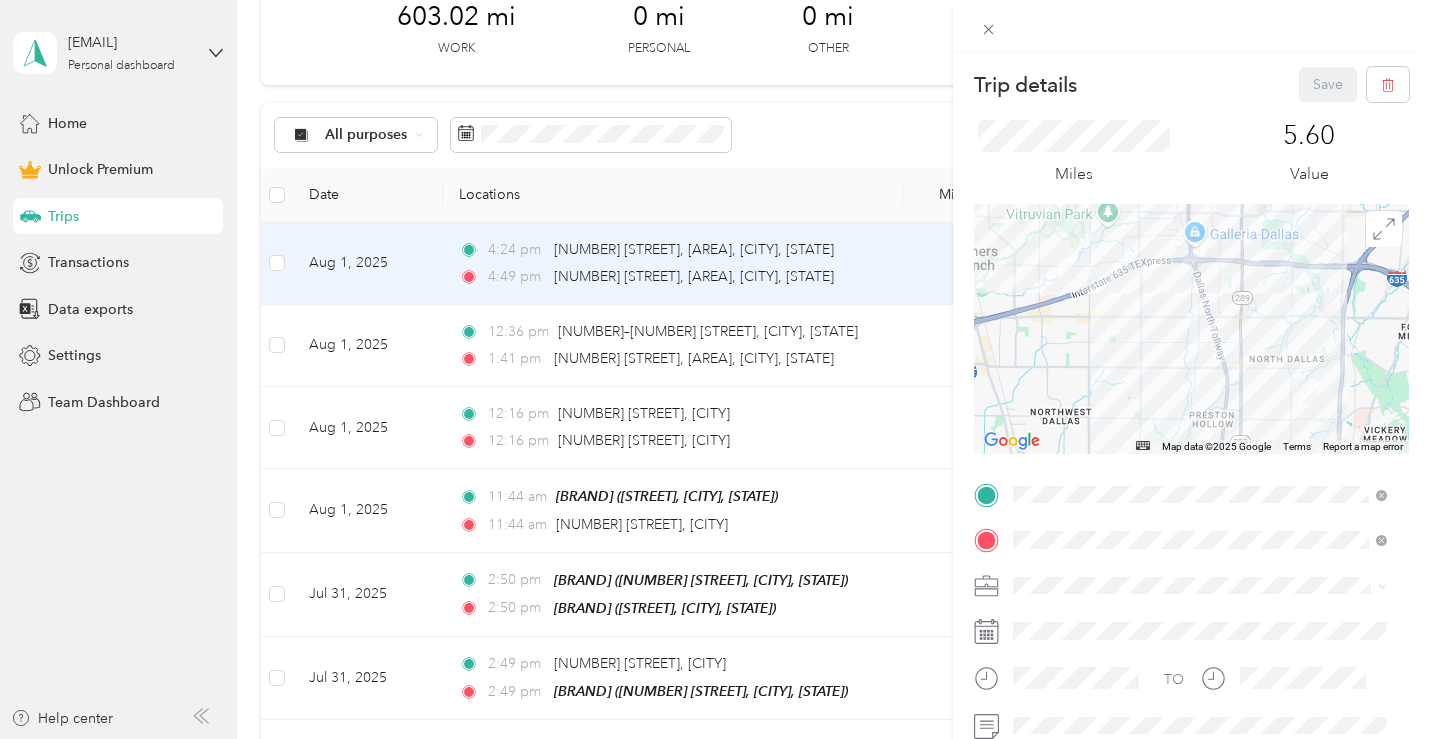 click on "Trip details Save This trip cannot be edited because it is either under review, approved, or paid. Contact your Team Manager to edit it. Miles 5.60 Value  ← Move left → Move right ↑ Move up ↓ Move down + Zoom in - Zoom out Home Jump left by 75% End Jump right by 75% Page Up Jump up by 75% Page Down Jump down by 75% Map Data Map data ©2025 Google Map data ©2025 Google 2 km  Click to toggle between metric and imperial units Terms Report a map error TO Add photo" at bounding box center [715, 369] 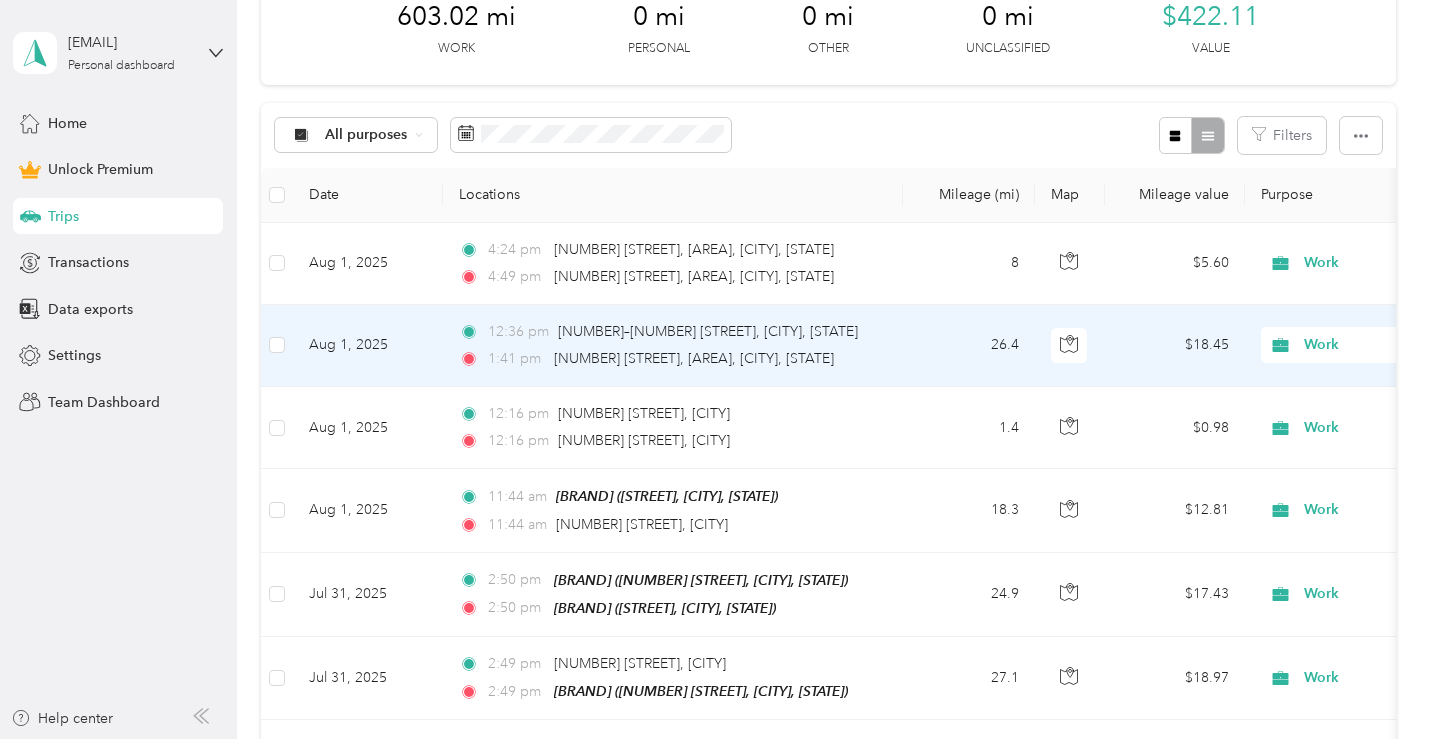 click on "Aug 1, 2025" at bounding box center (368, 346) 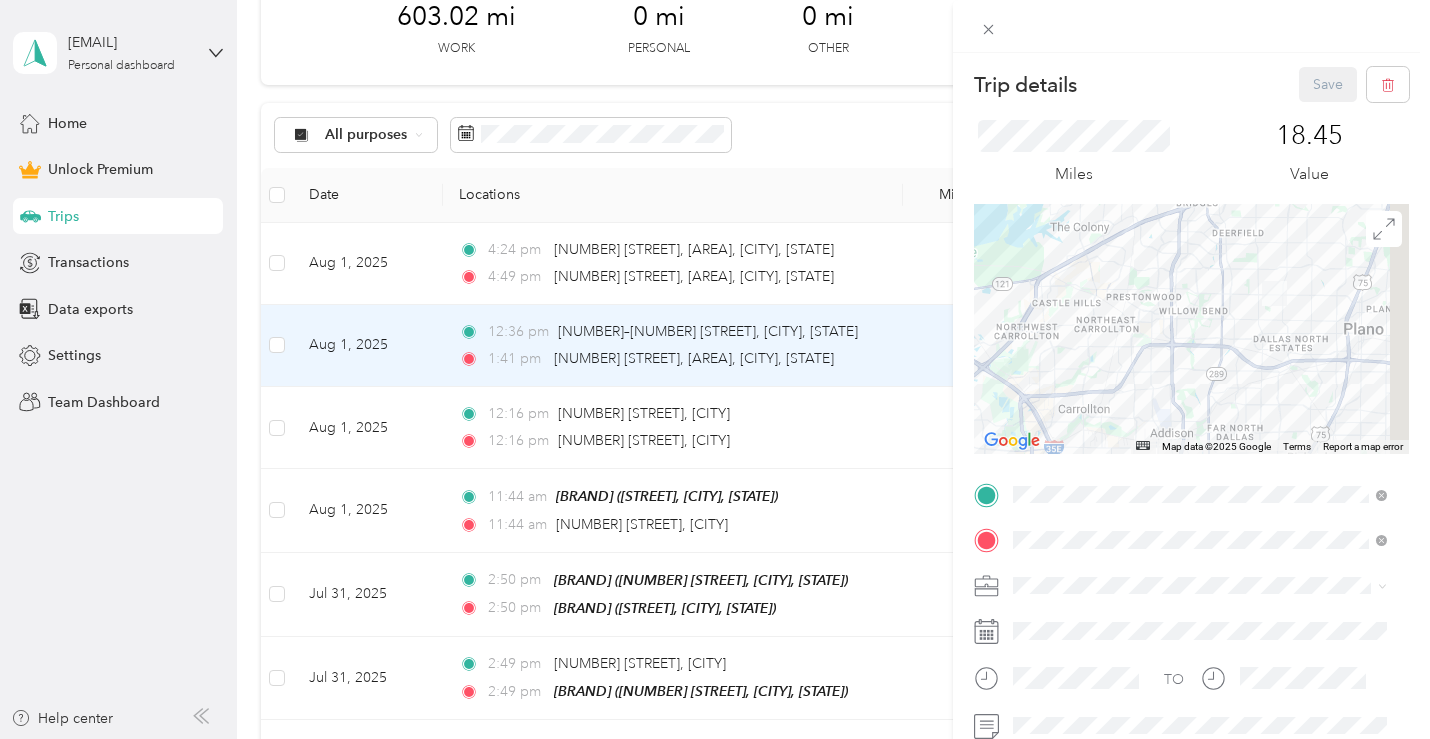 drag, startPoint x: 1224, startPoint y: 360, endPoint x: 1151, endPoint y: 390, distance: 78.92401 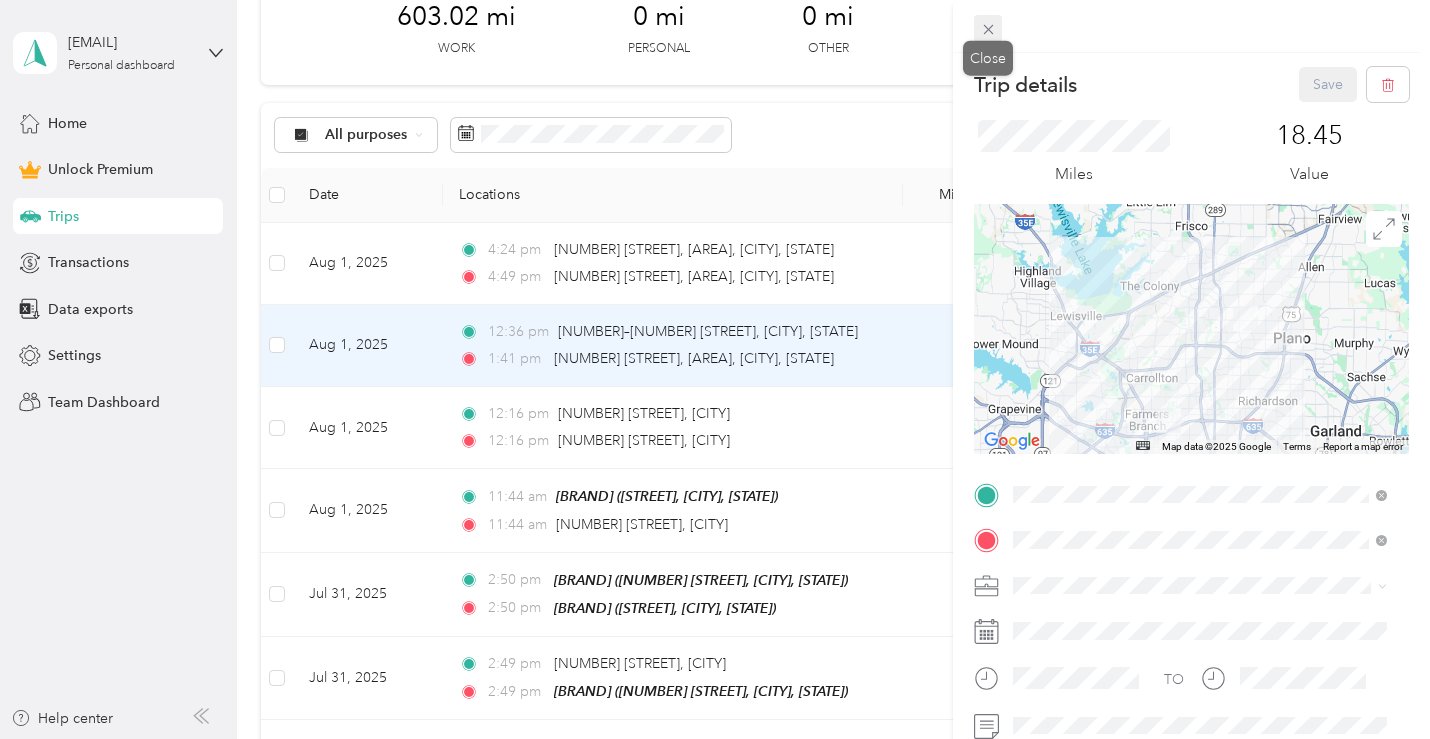 click 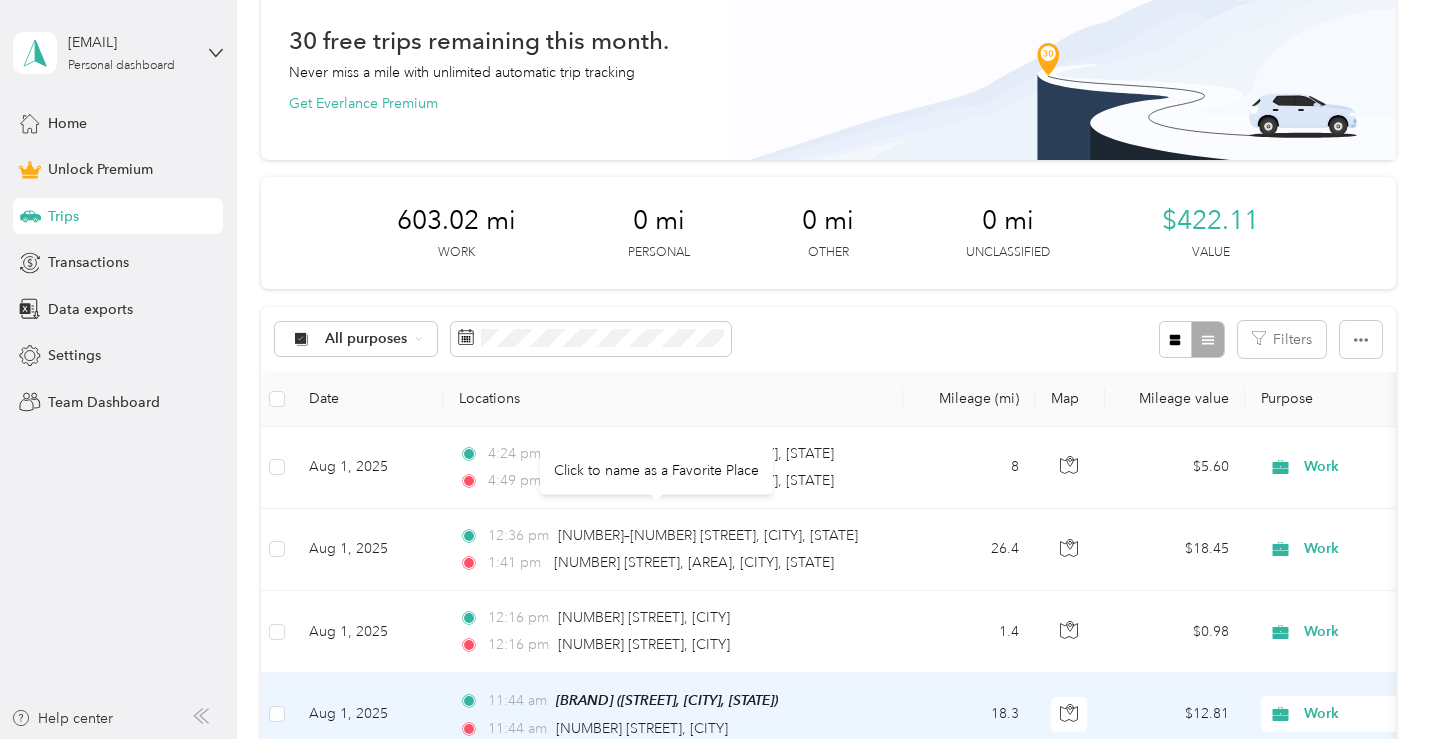 scroll, scrollTop: 0, scrollLeft: 0, axis: both 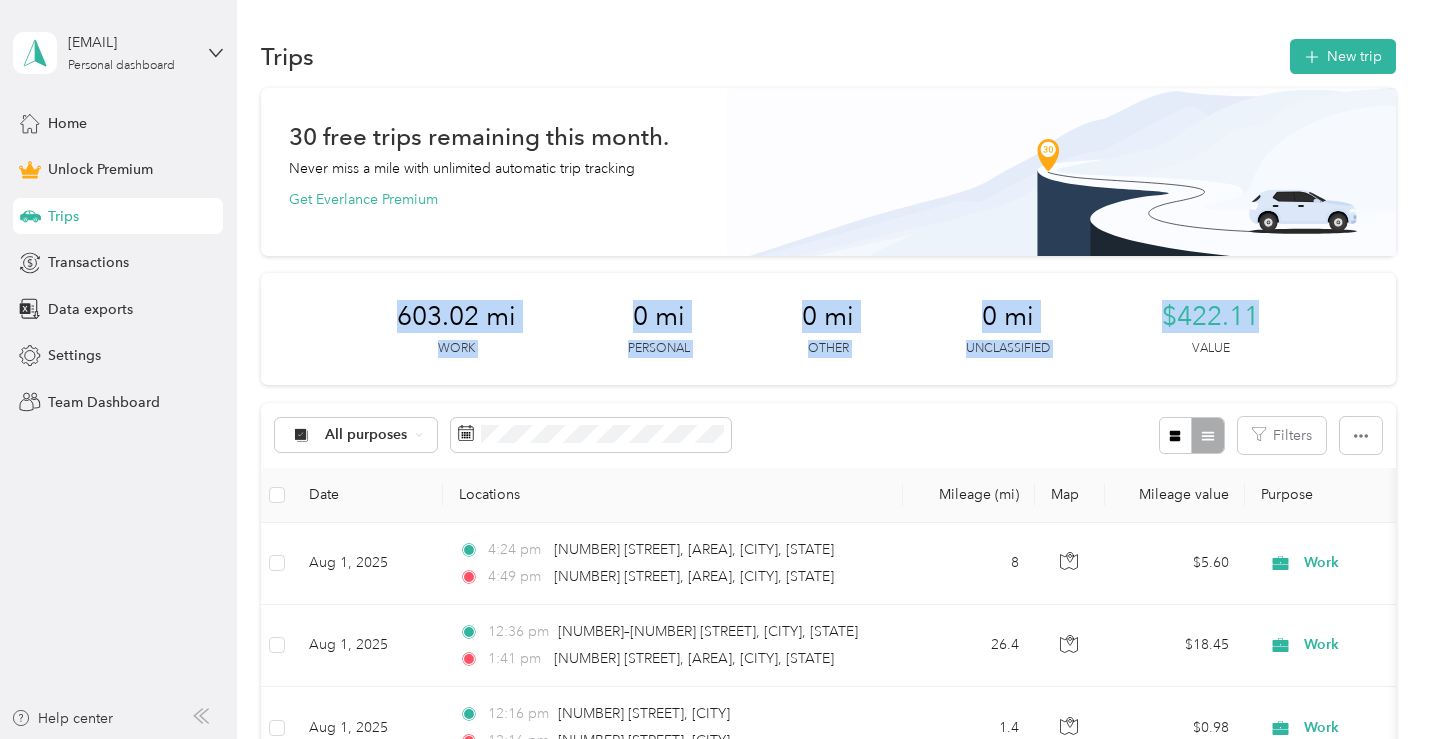 drag, startPoint x: 377, startPoint y: 319, endPoint x: 1299, endPoint y: 348, distance: 922.45593 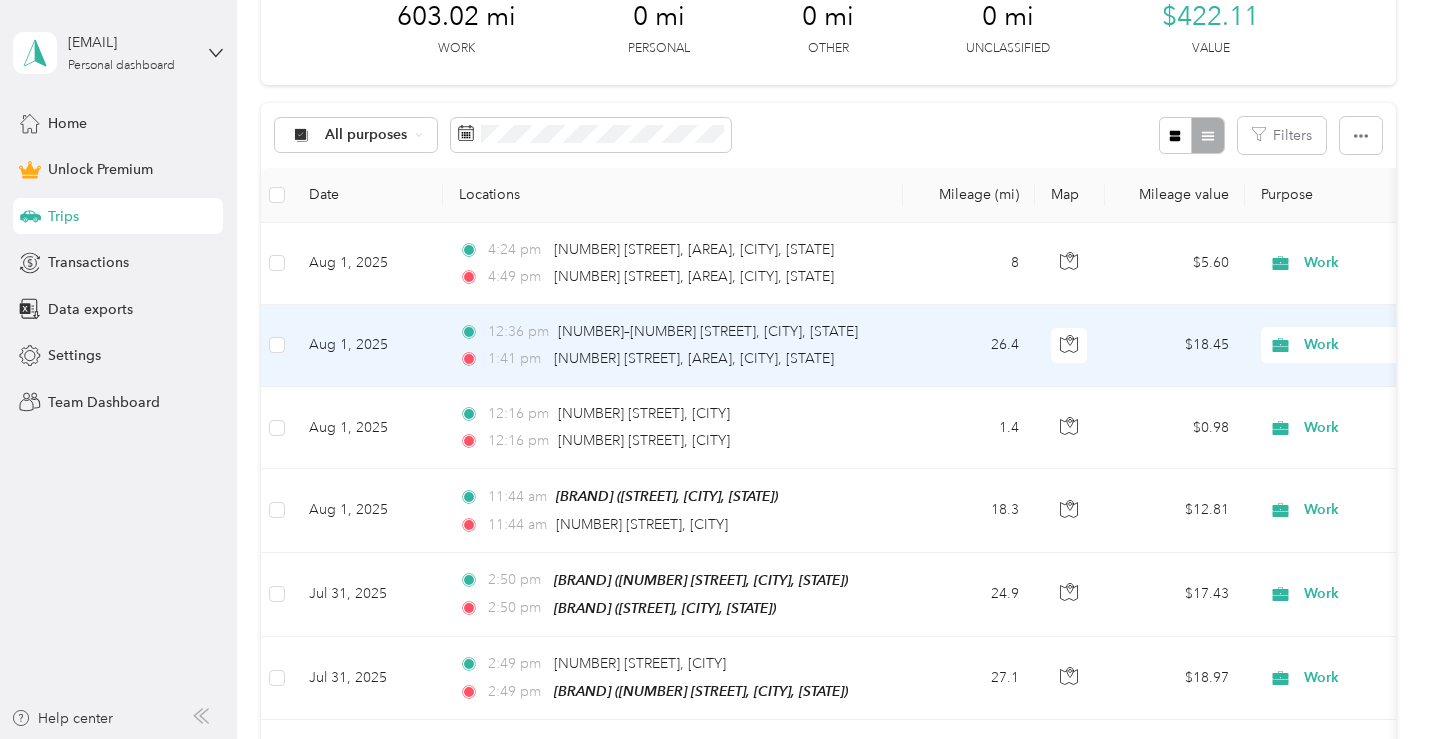 scroll, scrollTop: 400, scrollLeft: 0, axis: vertical 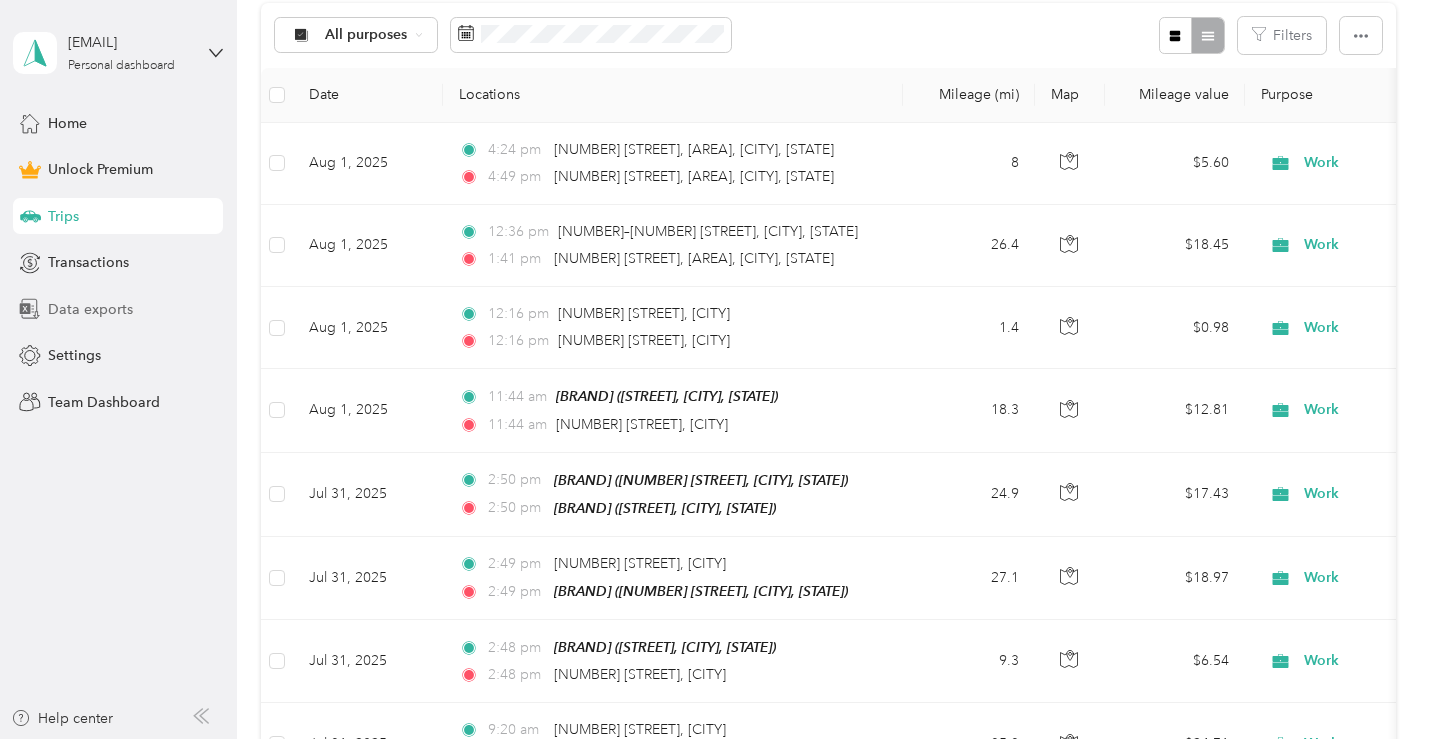 click on "Data exports" at bounding box center (90, 309) 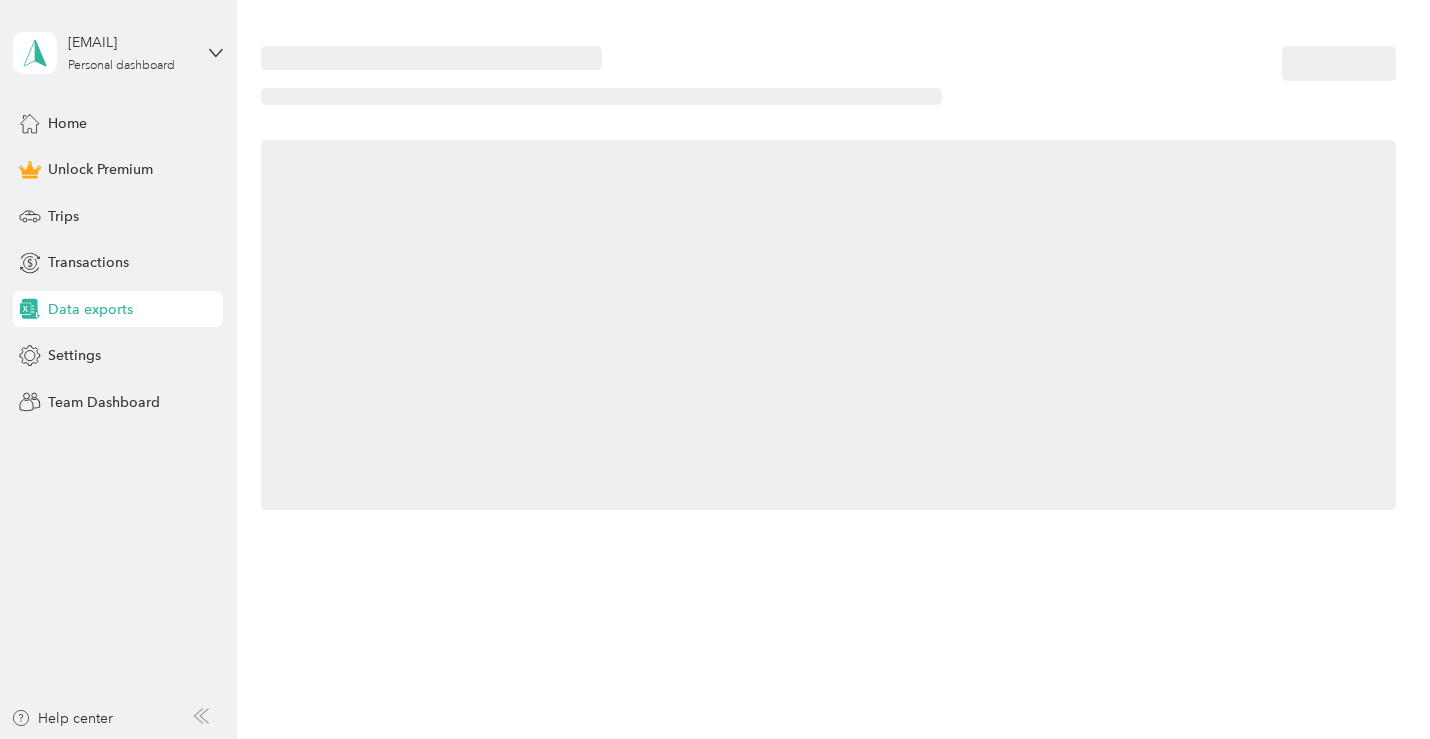 scroll, scrollTop: 0, scrollLeft: 0, axis: both 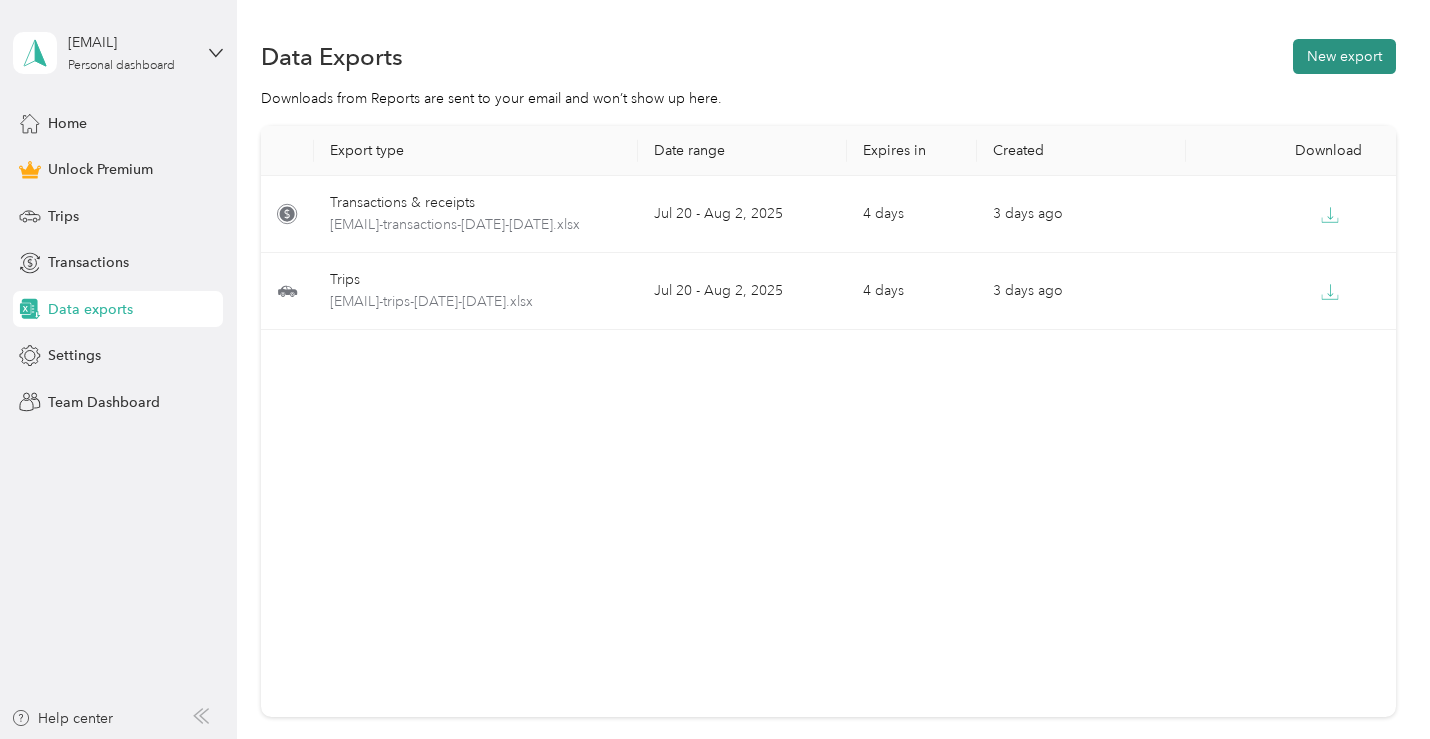 click on "New export" at bounding box center (1344, 56) 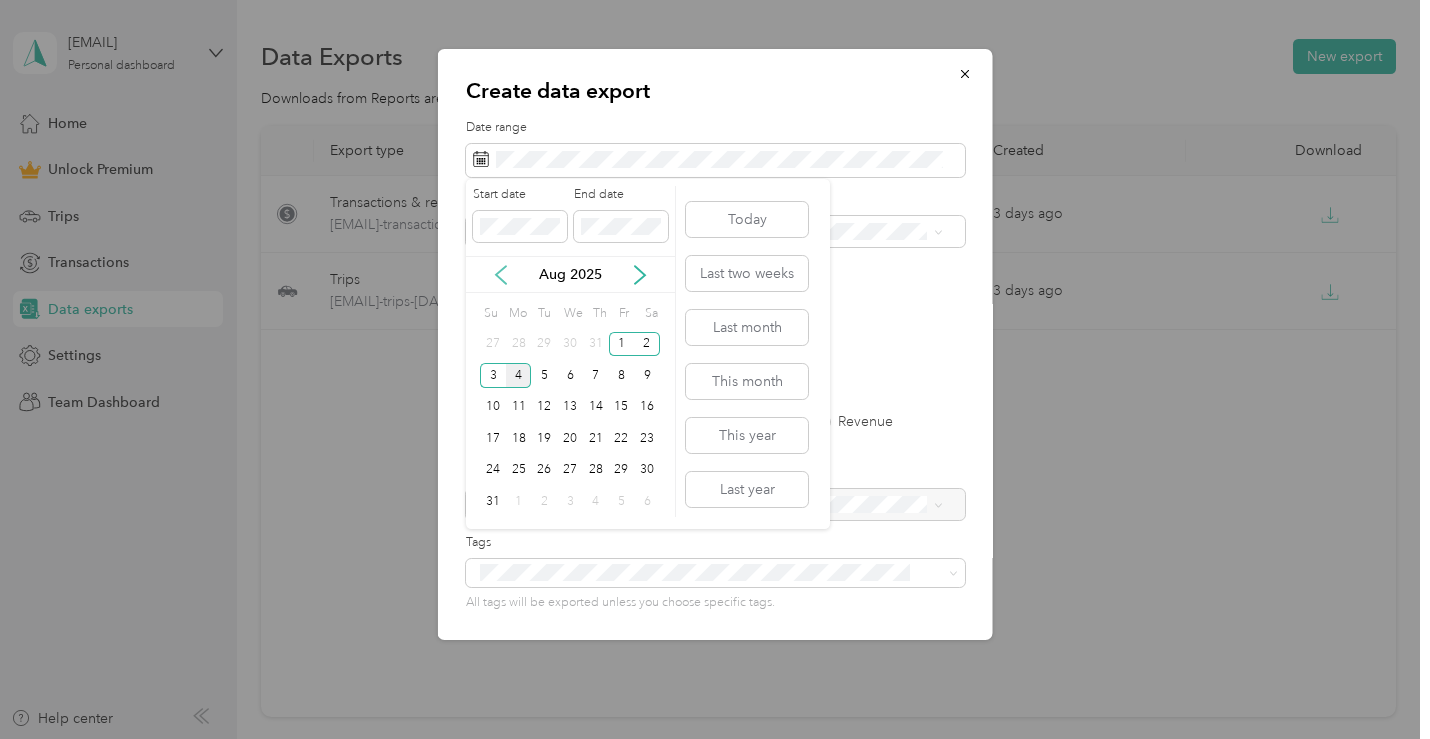 click 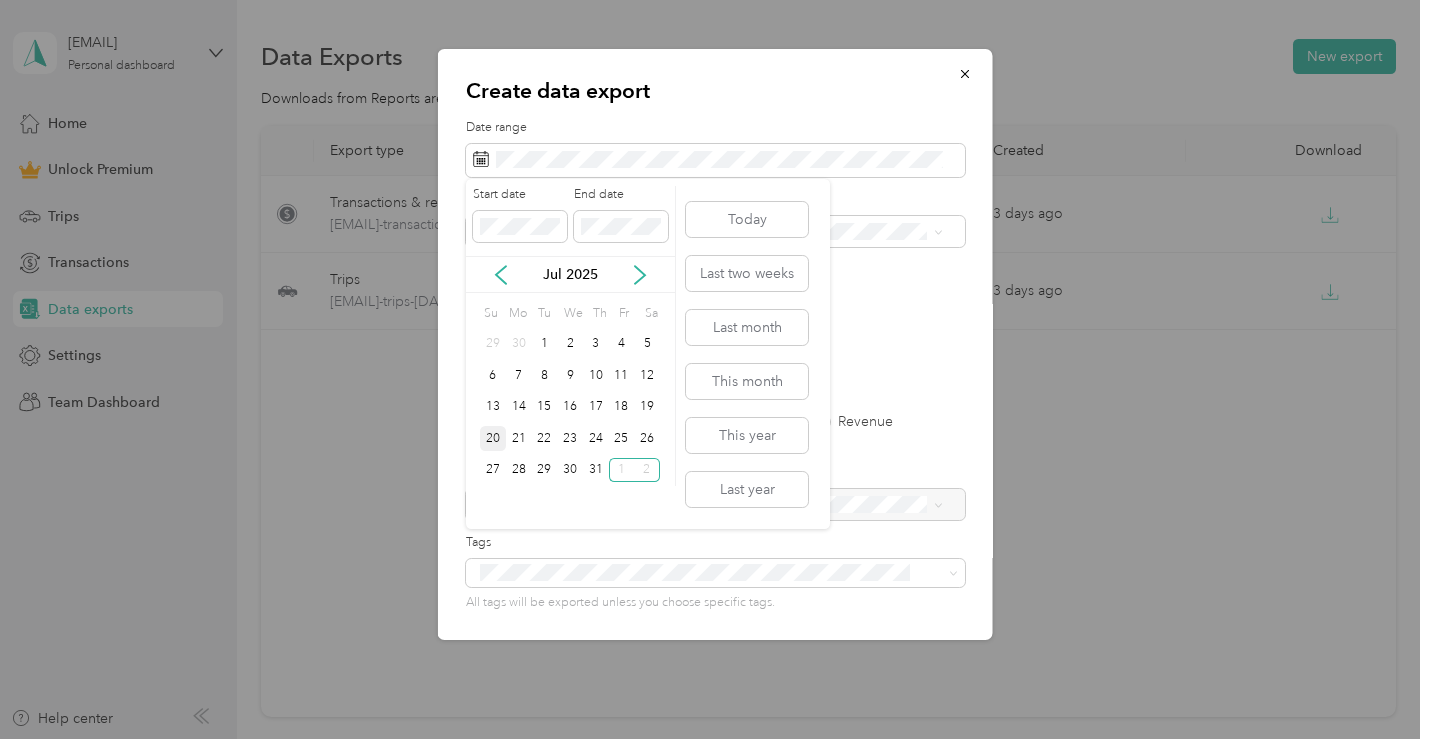 click on "20" at bounding box center (493, 438) 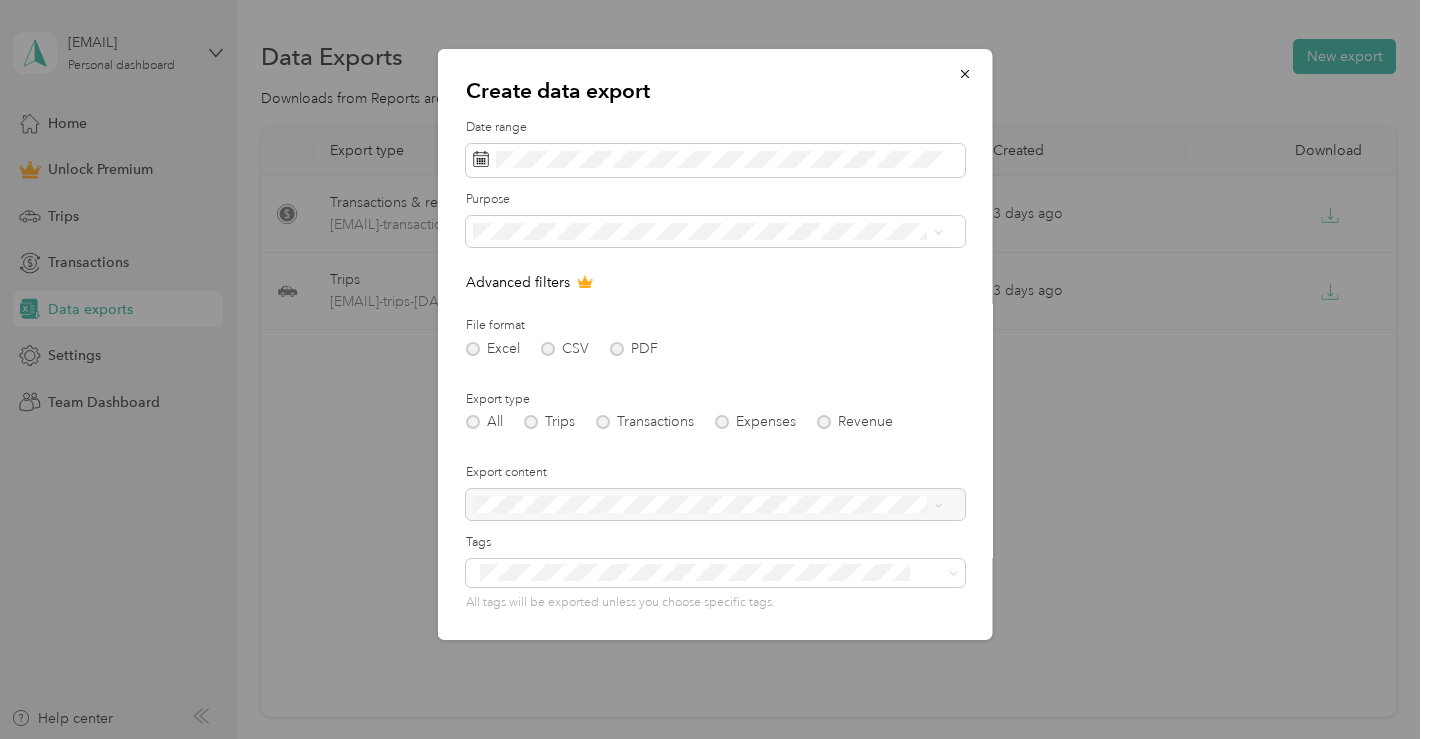 click on "Date range   Purpose   Advanced filters   File format   Excel CSV PDF Export type   All Trips Transactions Expenses Revenue Export content   Tags   All tags will be exported unless you choose specific tags. Additional recipients Generate export" at bounding box center [715, 433] 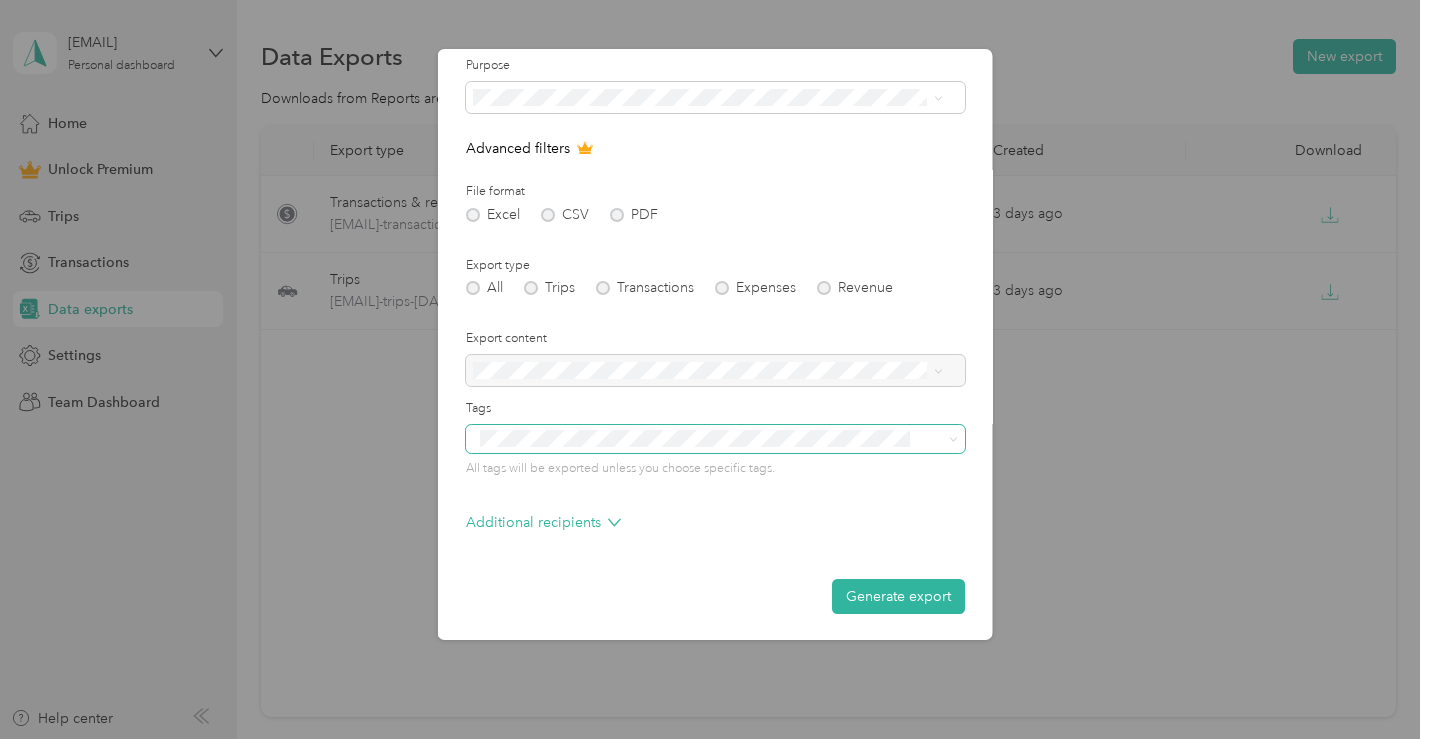 scroll, scrollTop: 136, scrollLeft: 0, axis: vertical 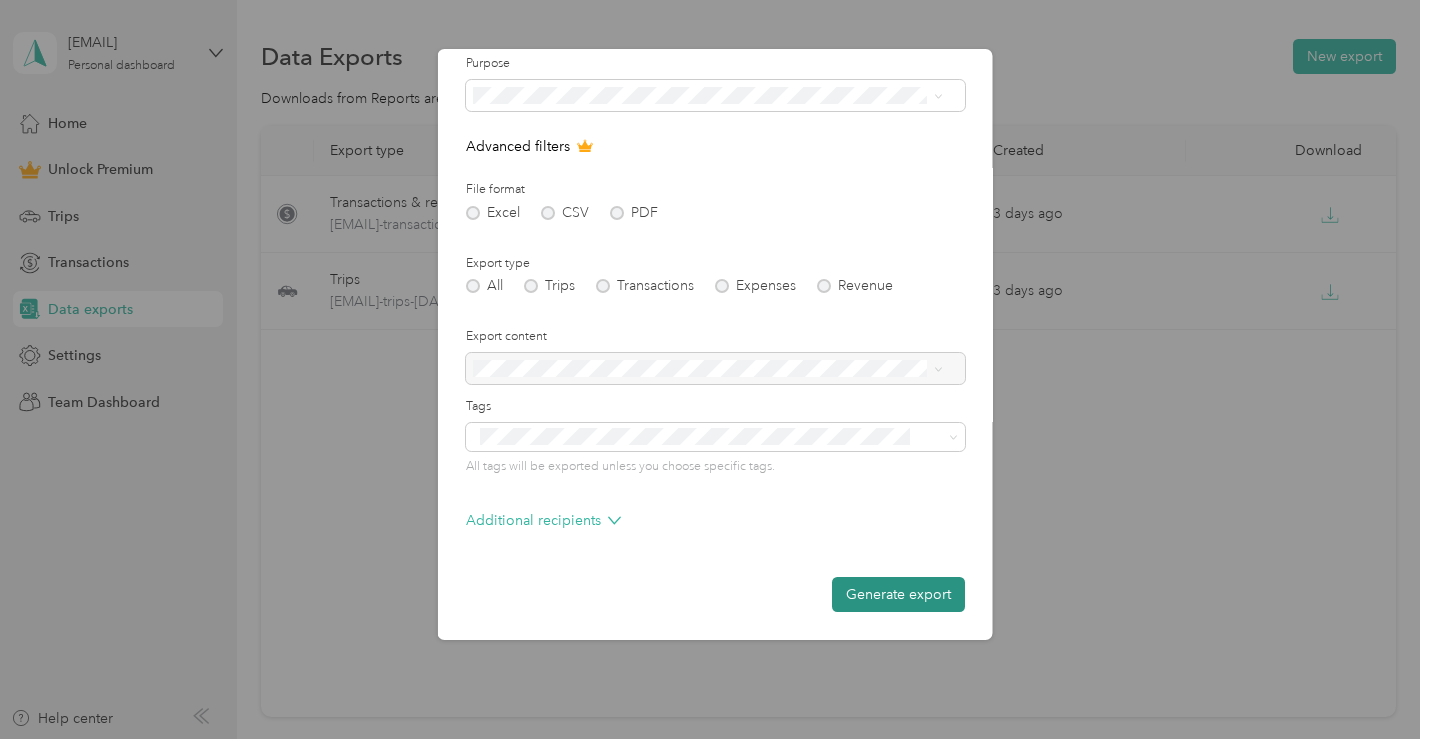 click on "Generate export" at bounding box center (898, 594) 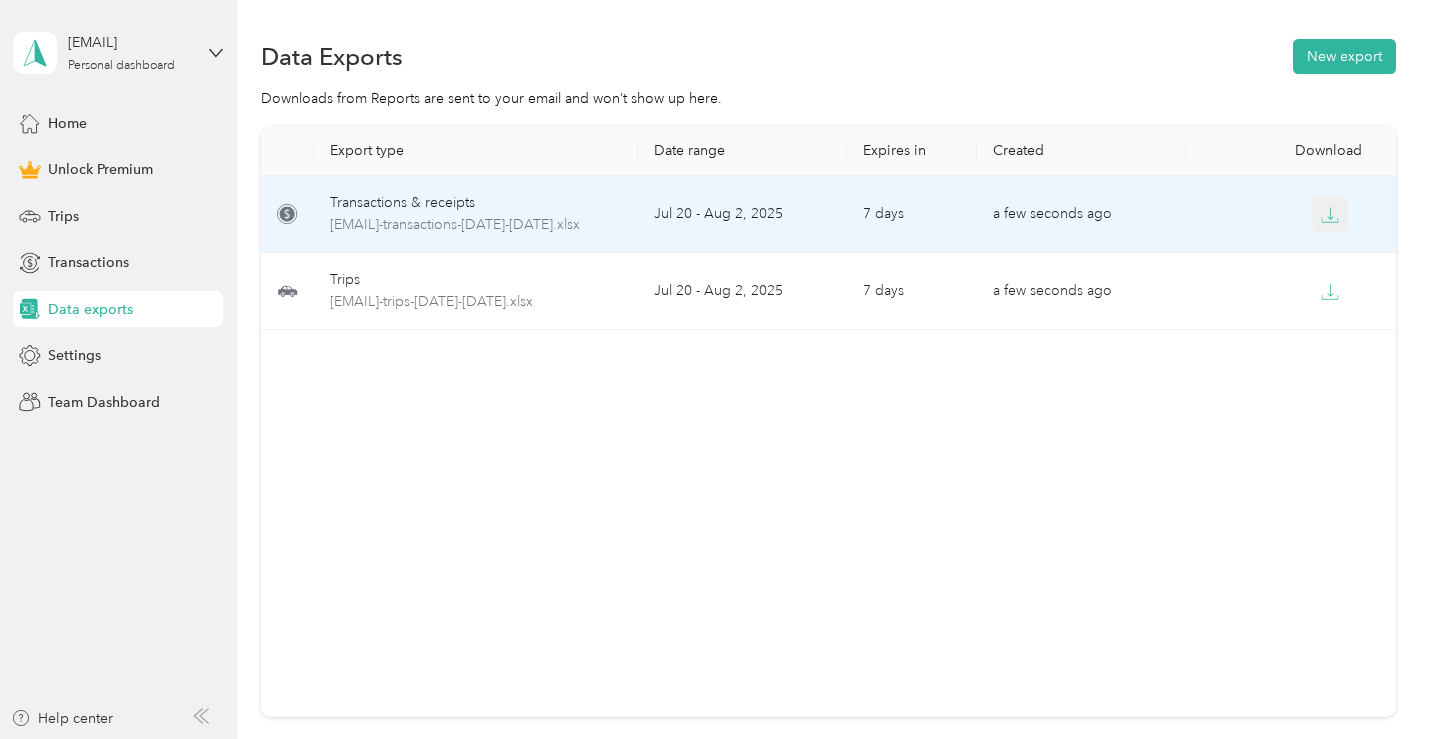 click 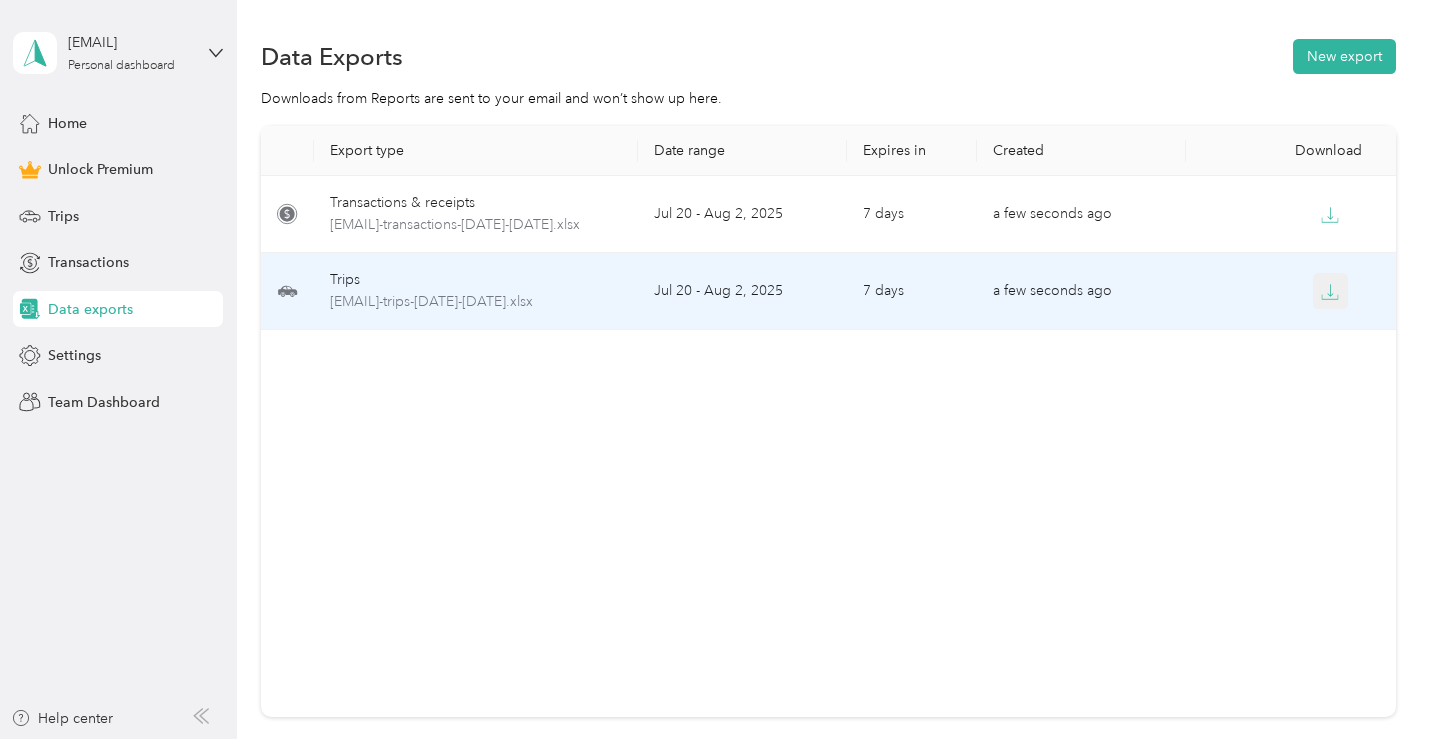 click 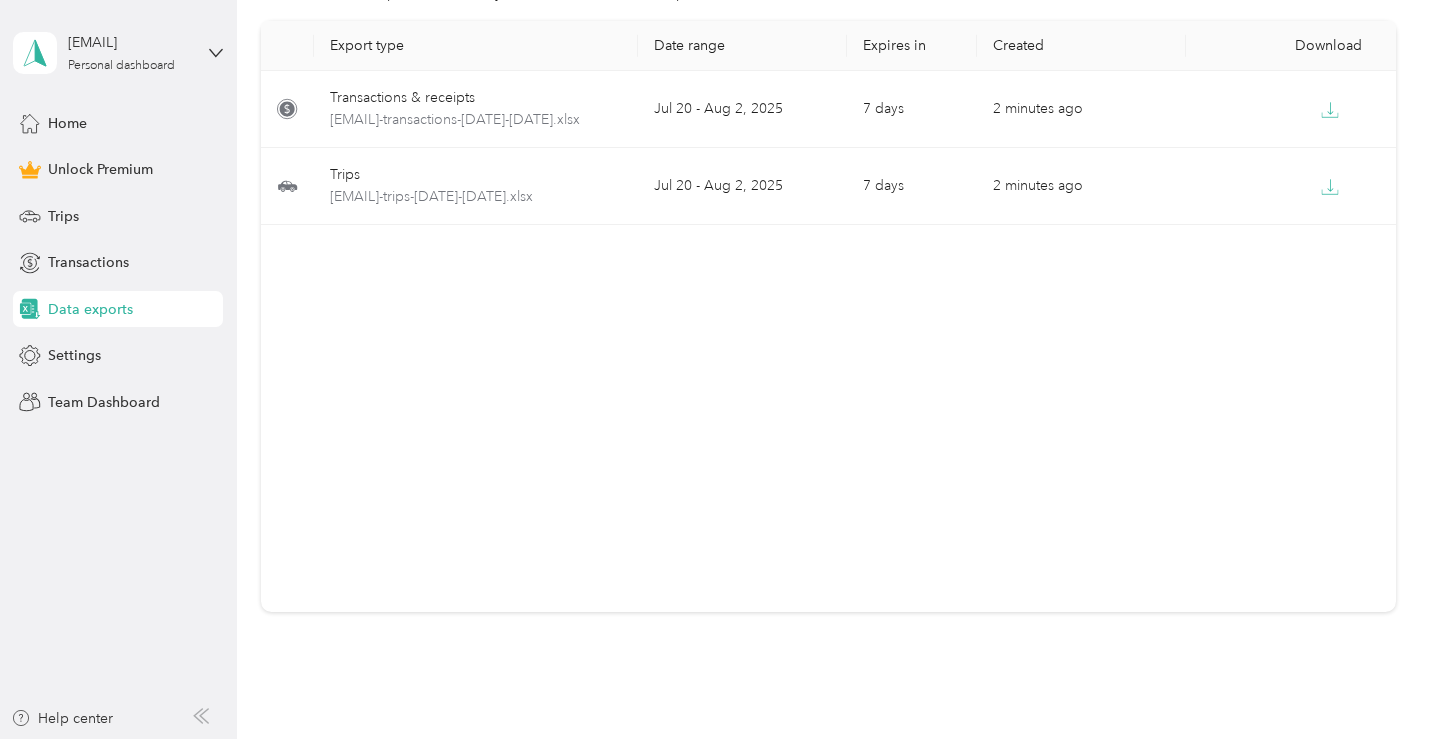scroll, scrollTop: 0, scrollLeft: 0, axis: both 